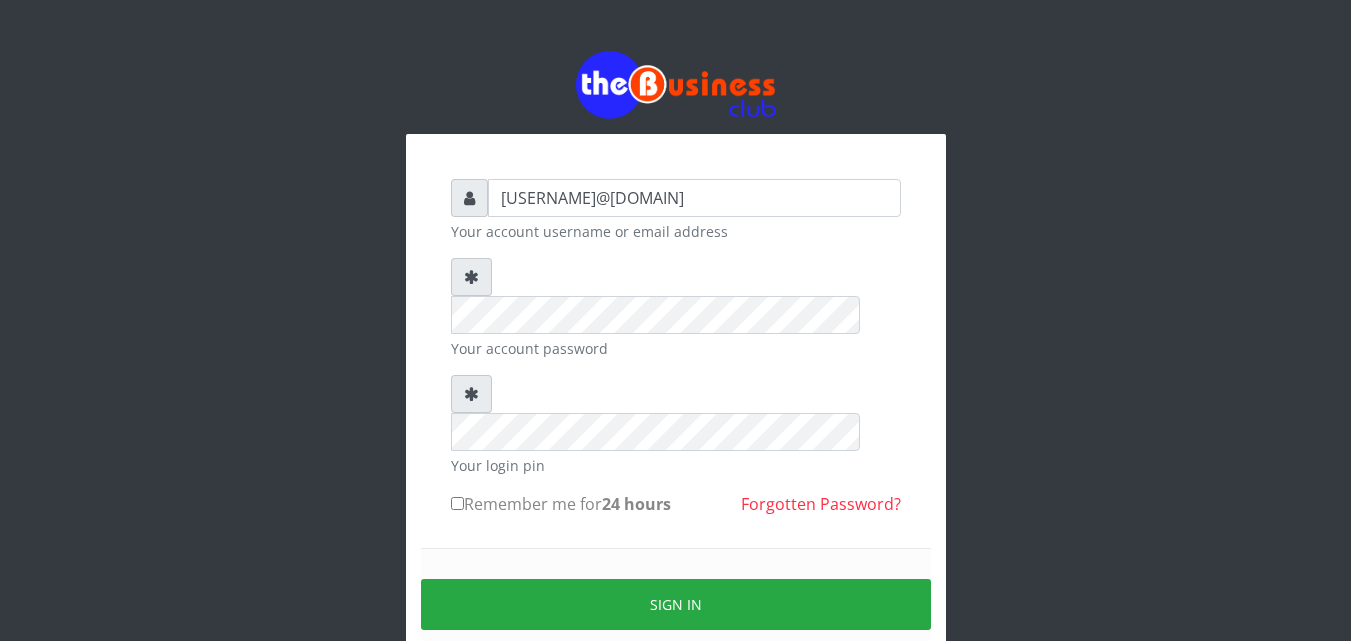 scroll, scrollTop: 0, scrollLeft: 0, axis: both 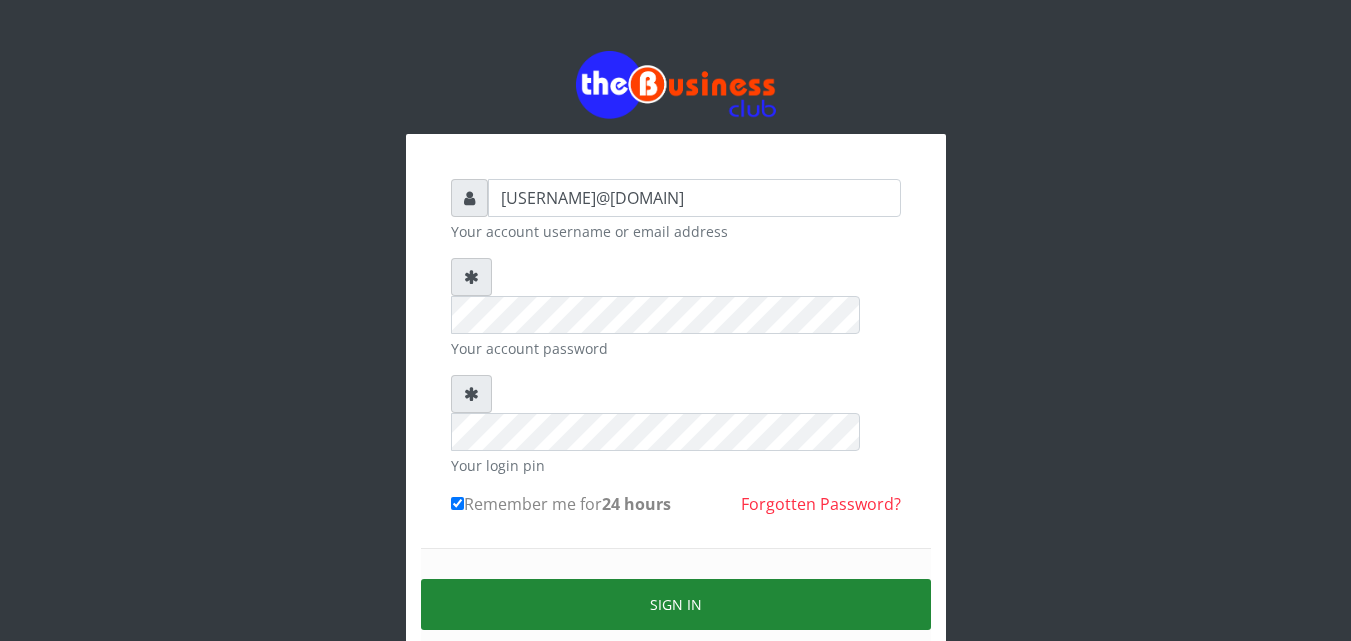 click on "Sign in" at bounding box center [676, 604] 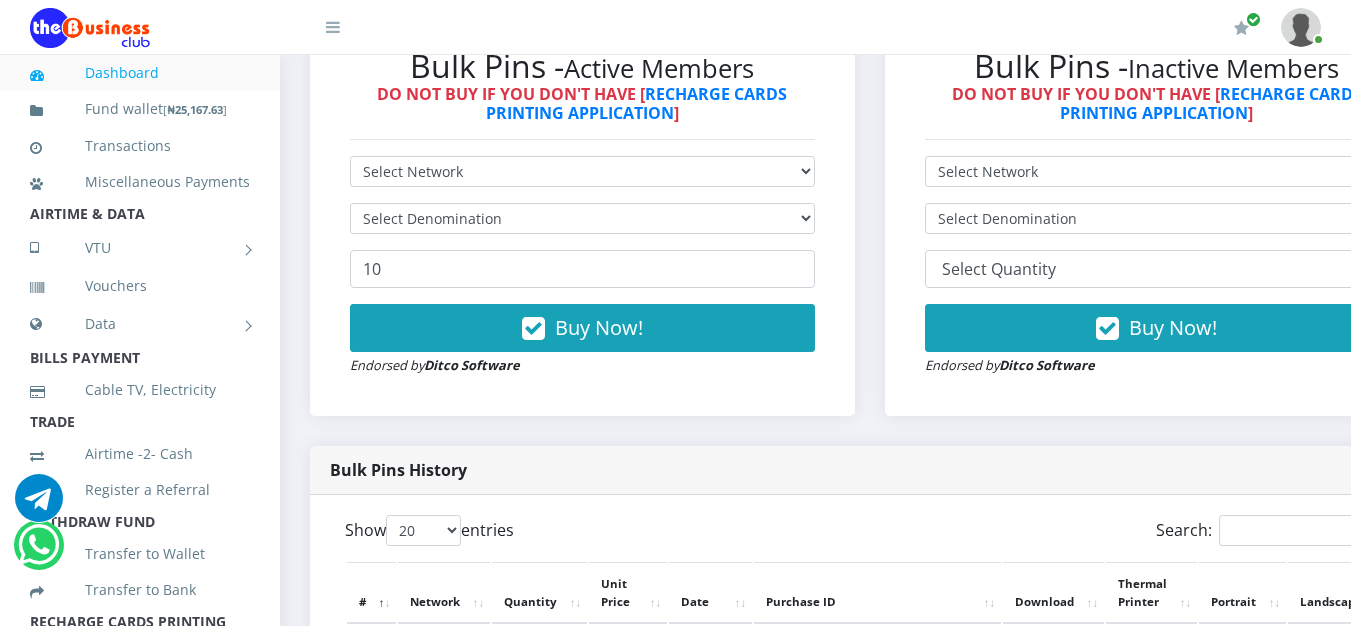 scroll, scrollTop: 0, scrollLeft: 0, axis: both 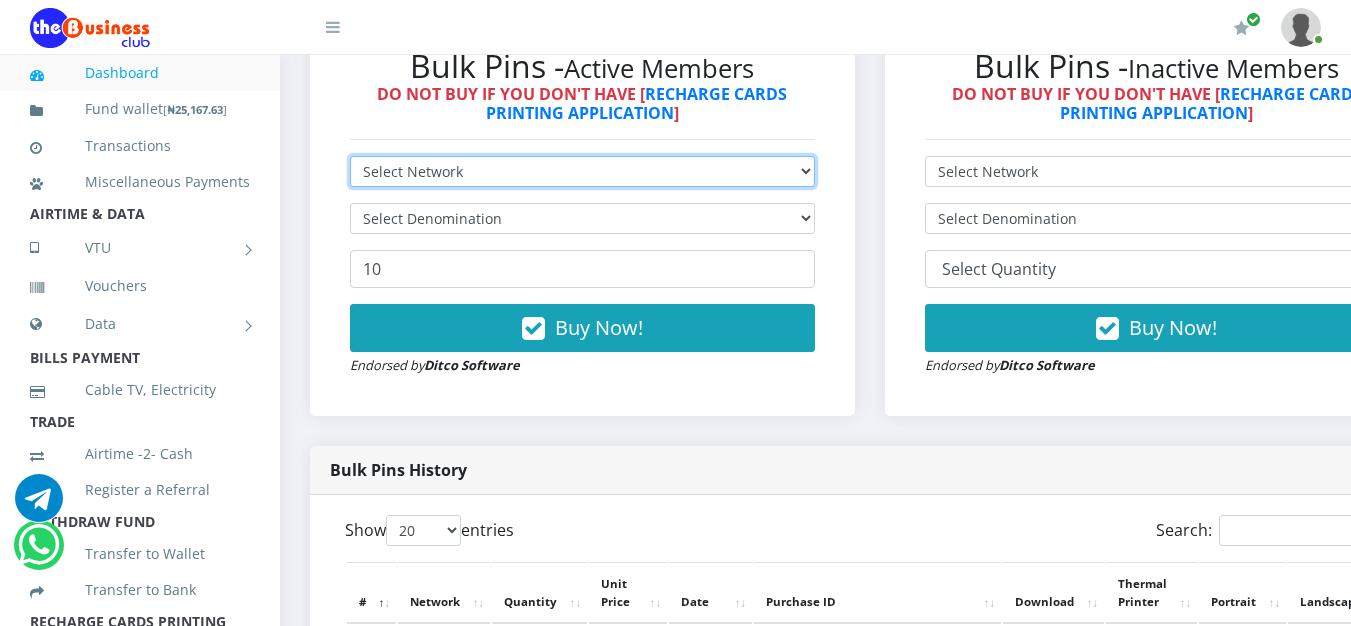 click on "Select Network
MTN
Globacom
9Mobile
Airtel" at bounding box center [582, 171] 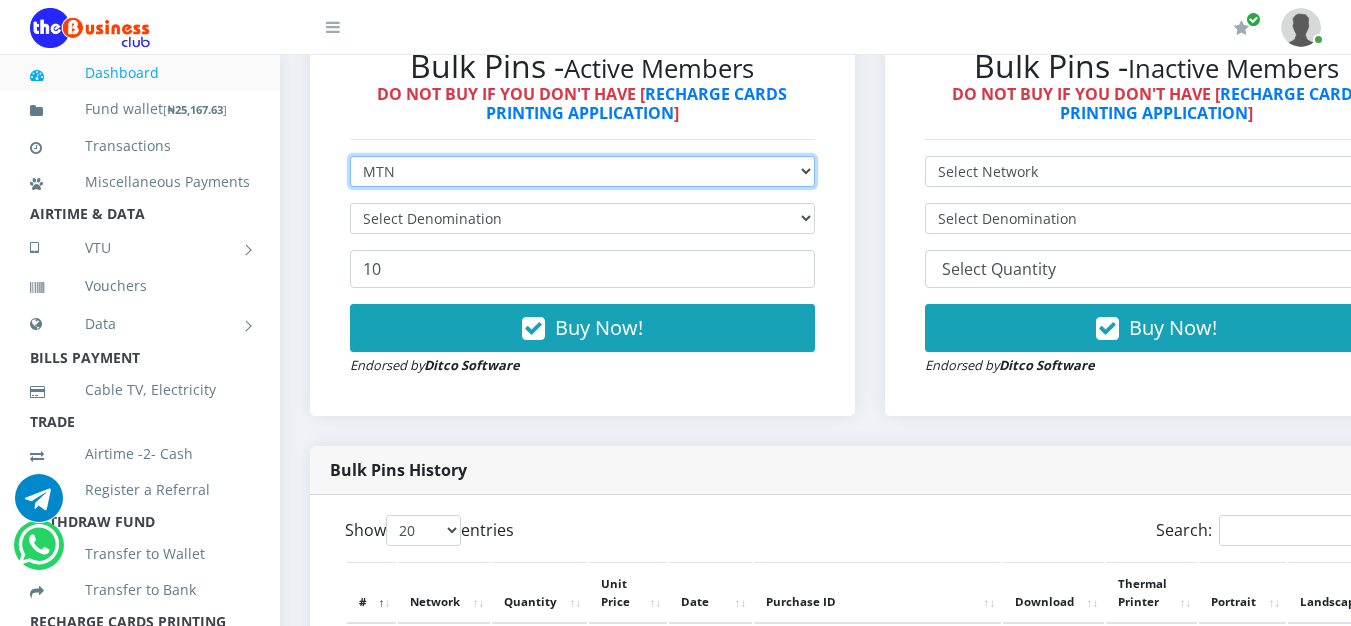 click on "Select Network
MTN
Globacom
9Mobile
Airtel" at bounding box center [582, 171] 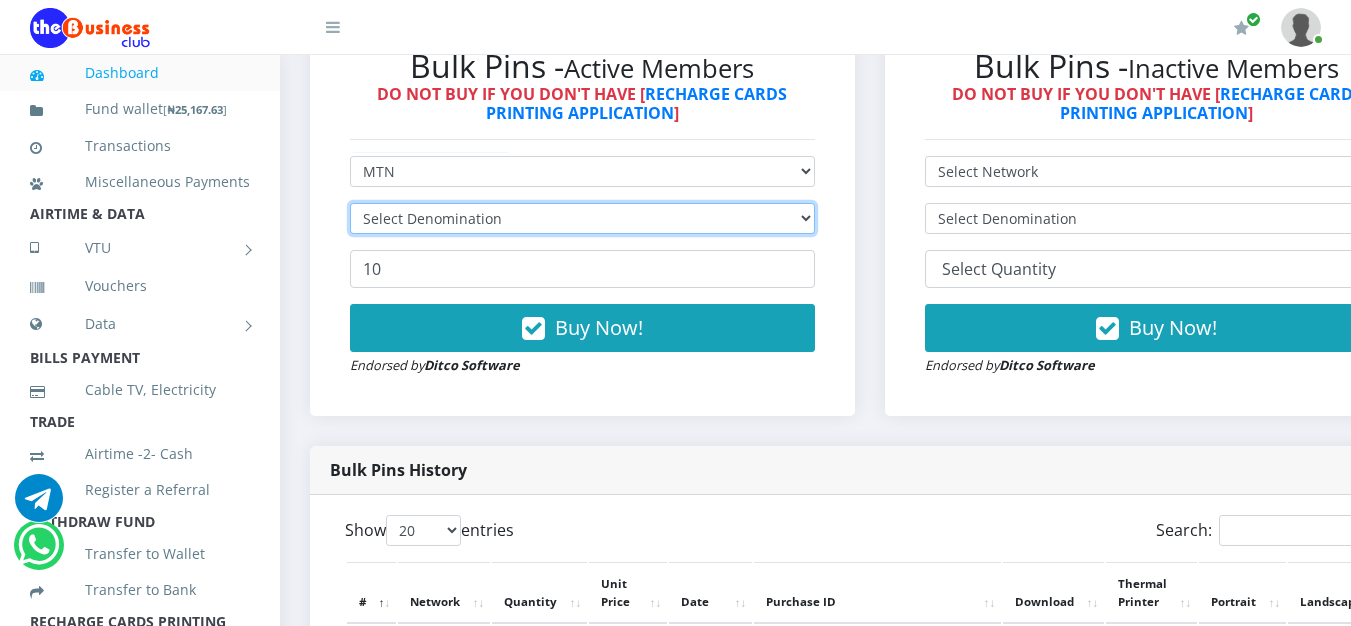 click on "Select Denomination" at bounding box center [582, 218] 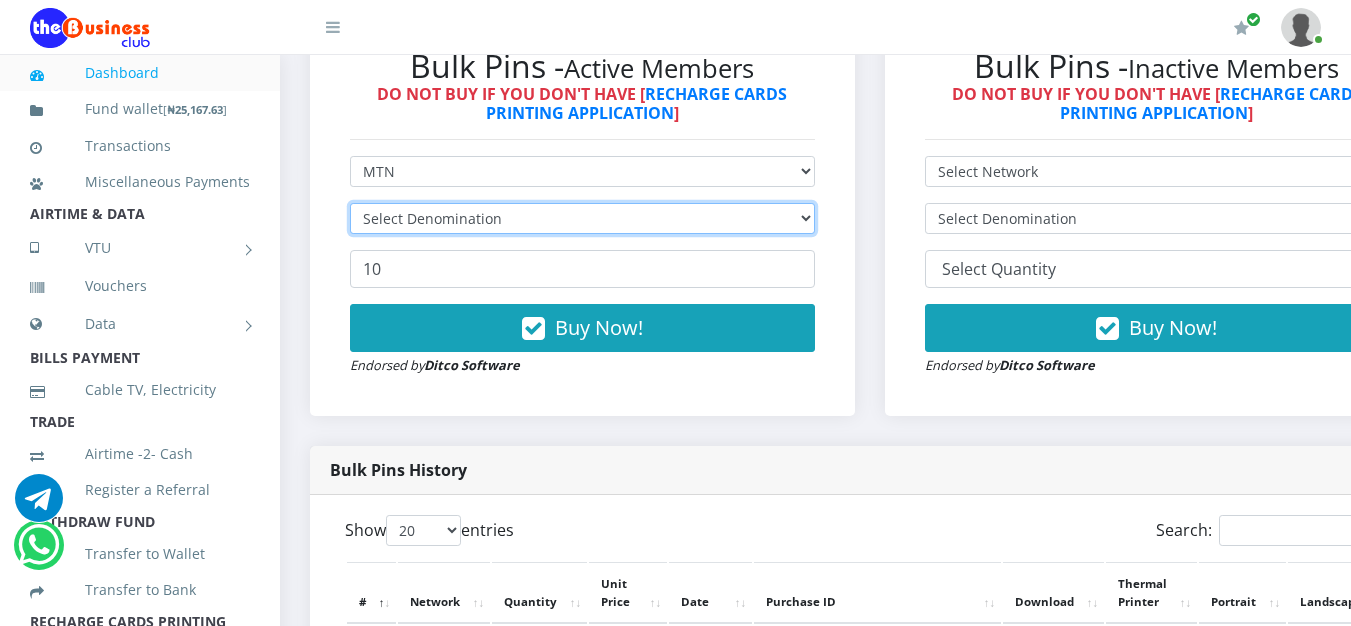 click on "Select Denomination" at bounding box center [582, 218] 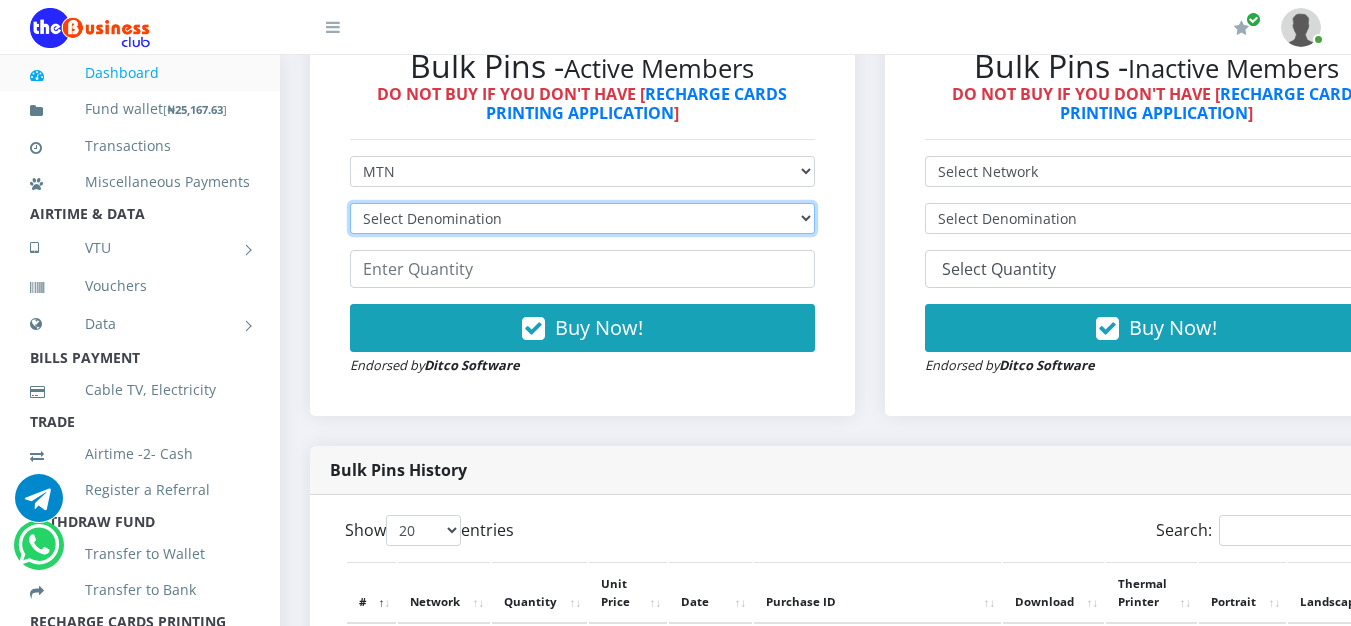 select on "96.99-100" 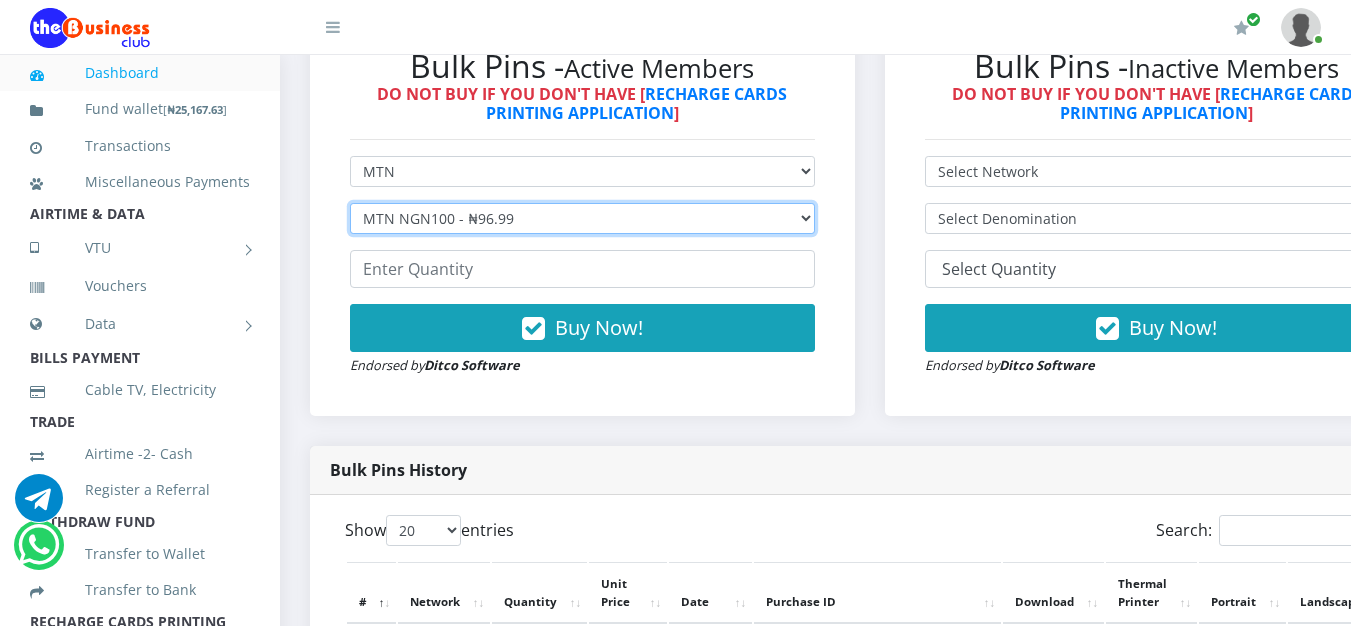 click on "Select Denomination MTN NGN100 - ₦96.99 MTN NGN200 - ₦193.98 MTN NGN400 - ₦387.96 MTN NGN500 - ₦484.95 MTN NGN1000 - ₦969.90 MTN NGN1500 - ₦1,454.85" at bounding box center [582, 218] 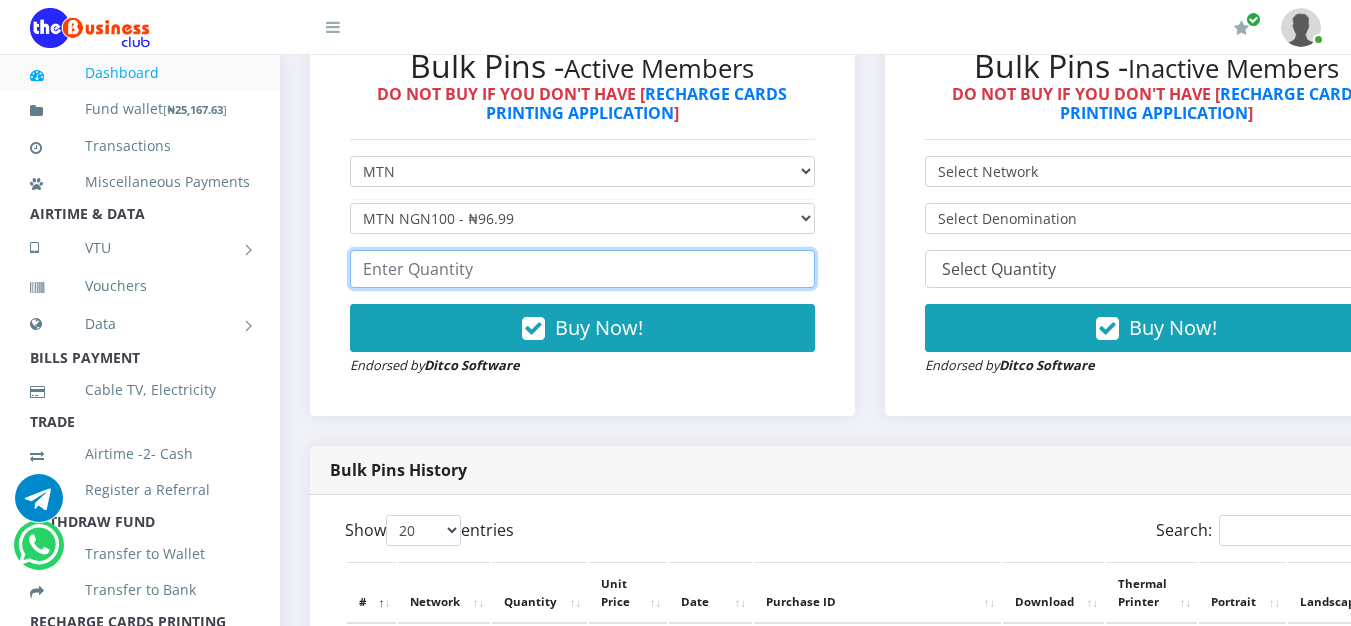 click at bounding box center (582, 269) 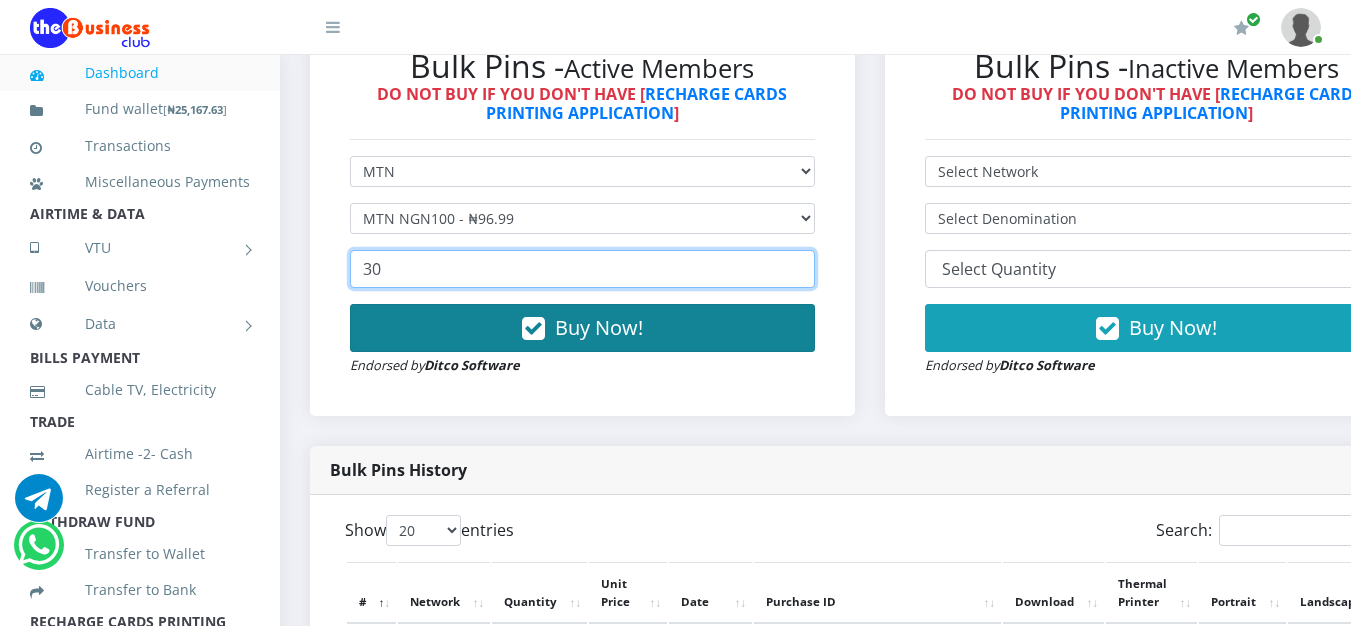 type on "30" 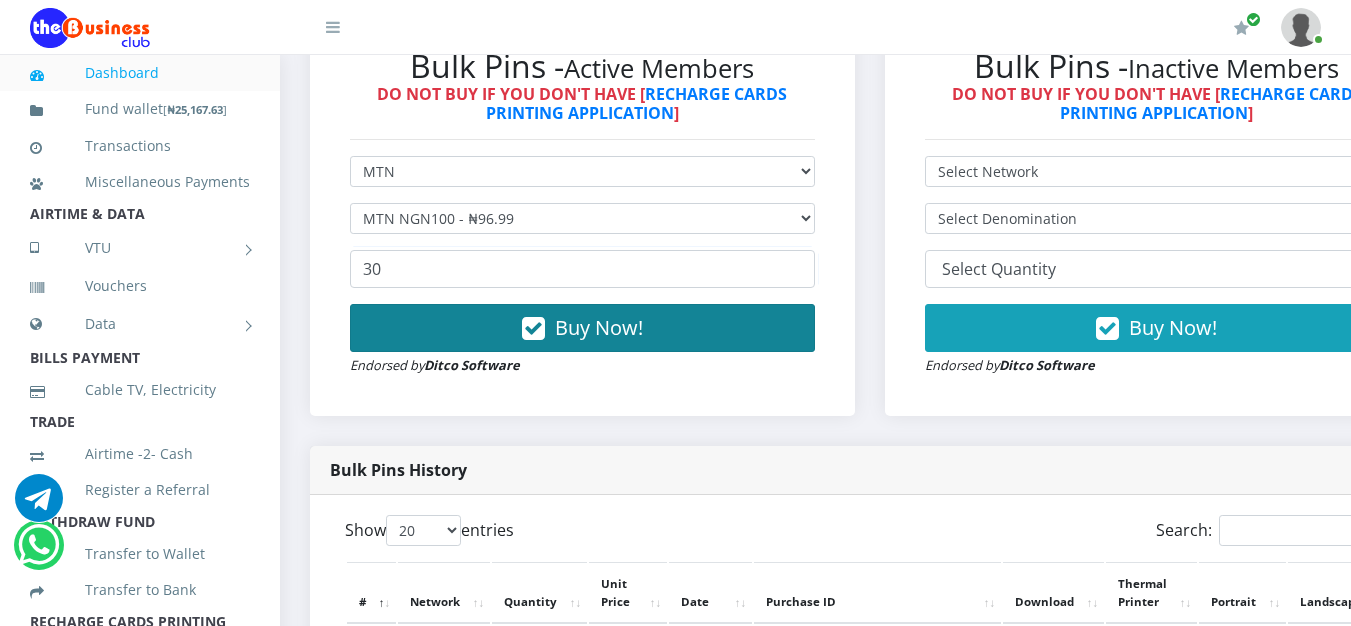 click on "Buy Now!" at bounding box center [599, 327] 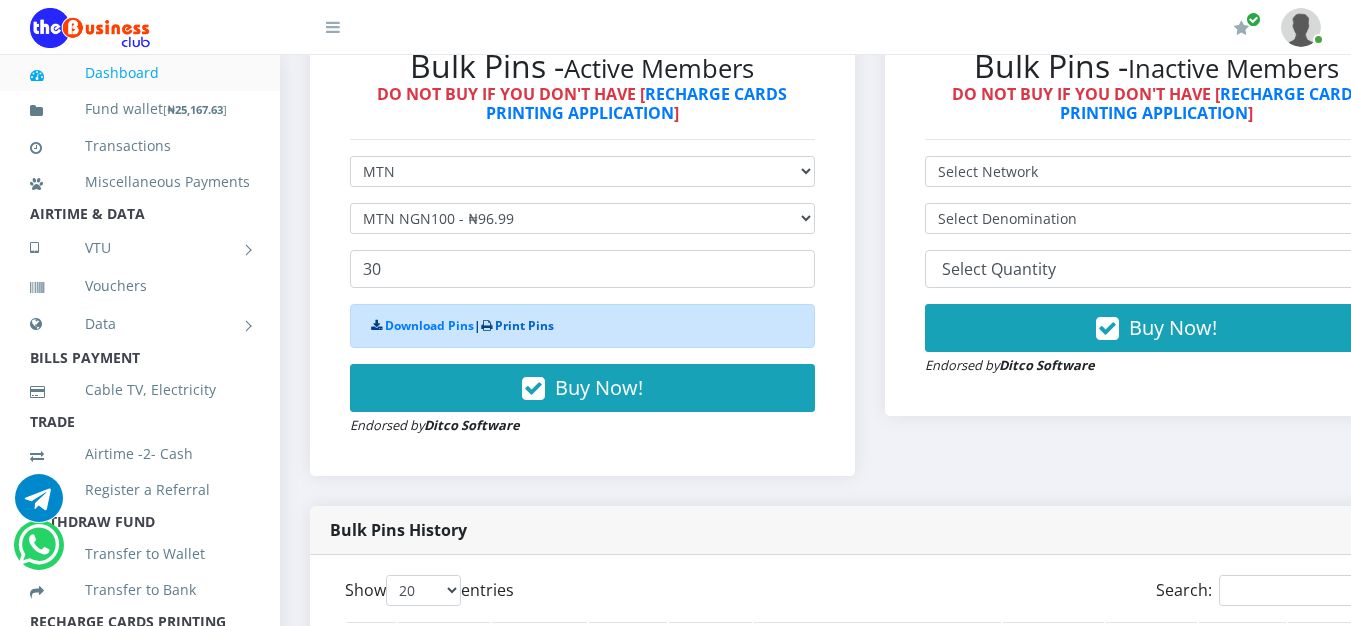 click on "Print Pins" at bounding box center [524, 325] 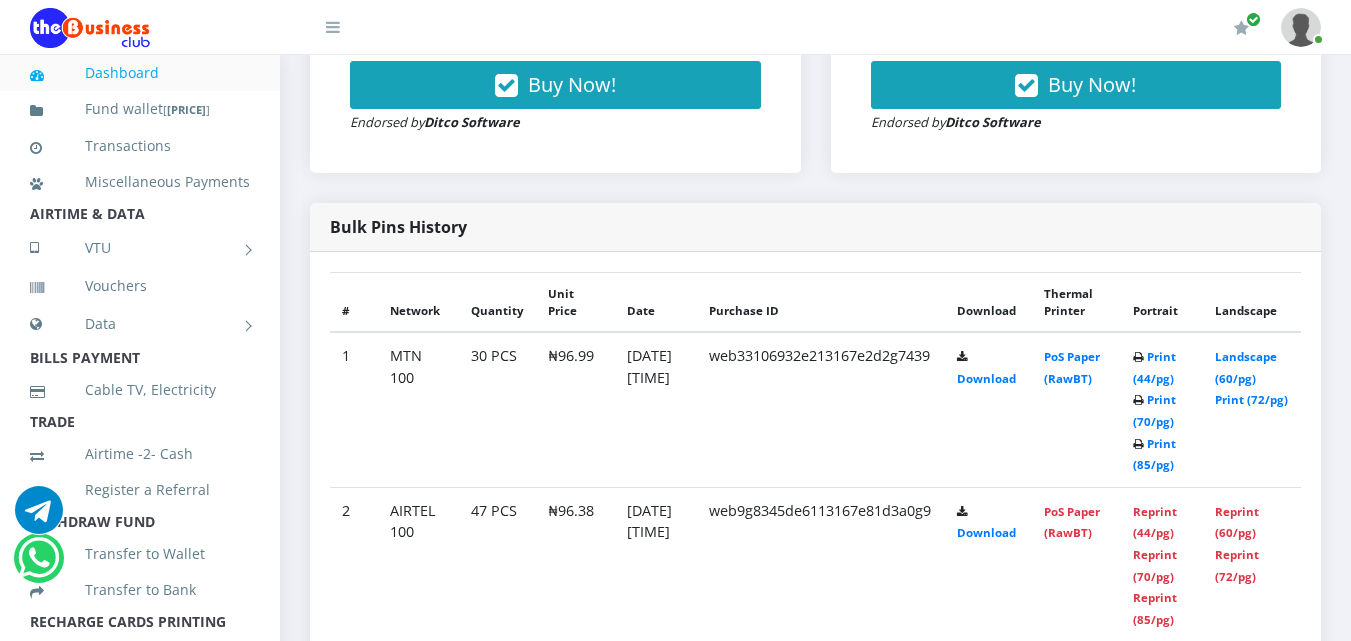 scroll, scrollTop: 985, scrollLeft: 0, axis: vertical 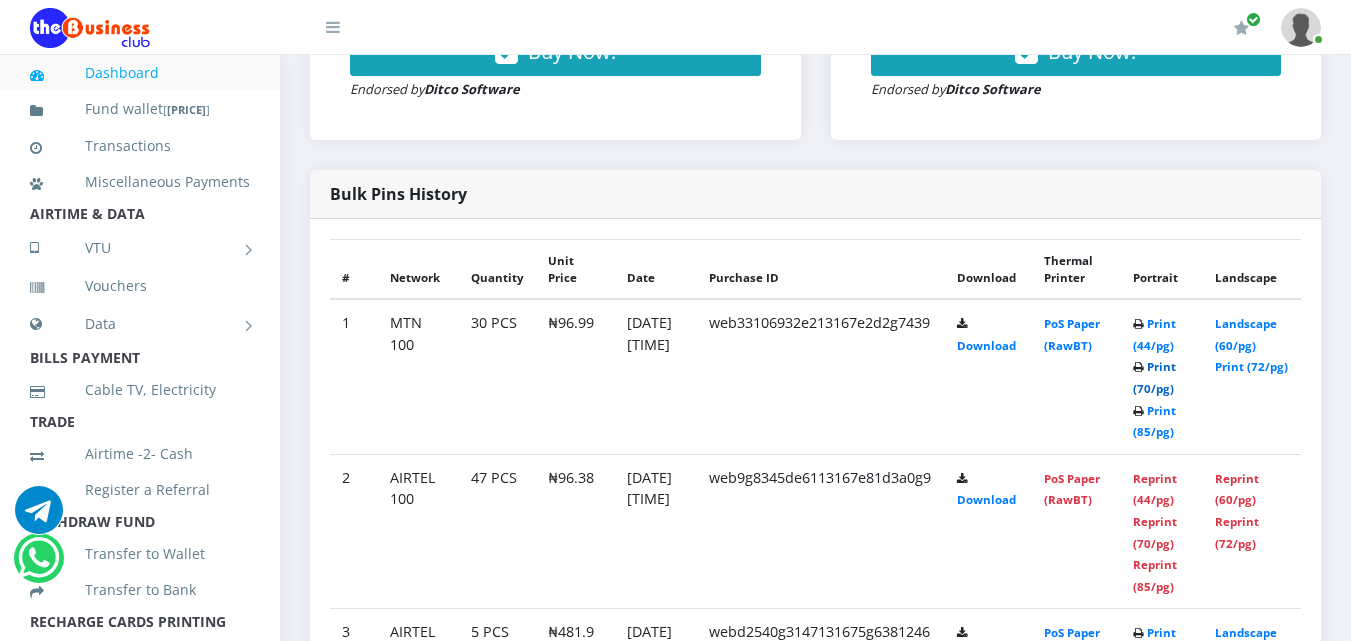 click on "Print (70/pg)" at bounding box center [1154, 377] 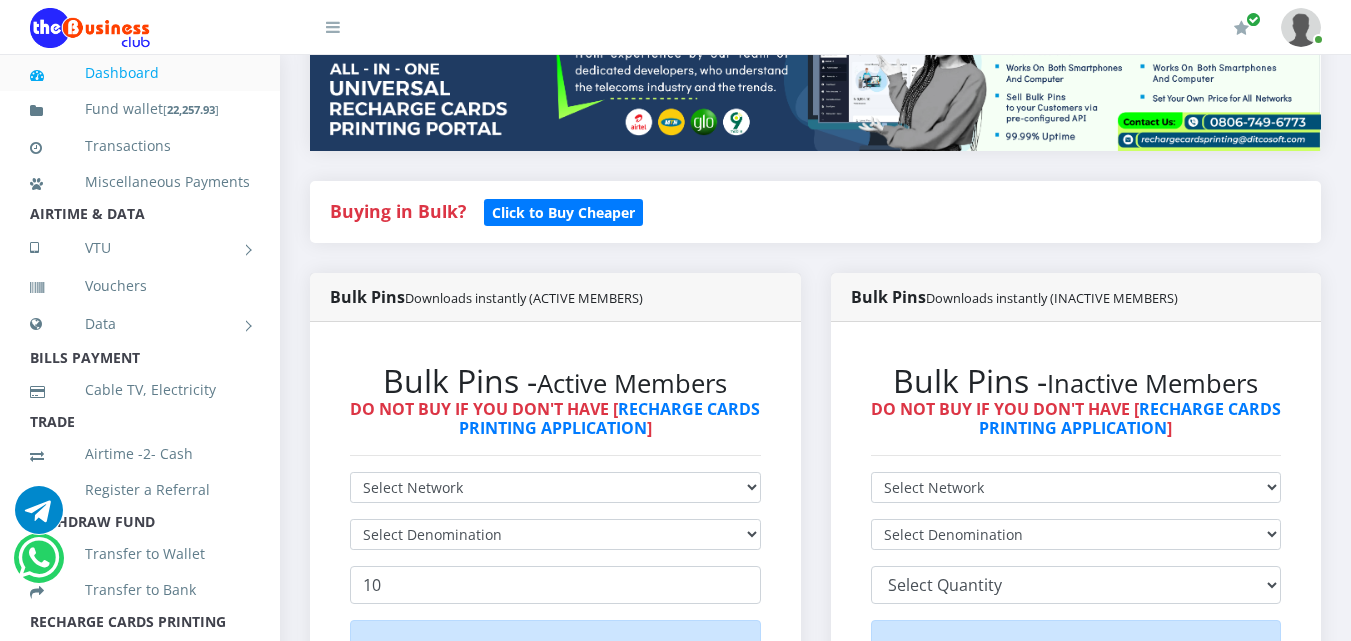 scroll, scrollTop: 400, scrollLeft: 0, axis: vertical 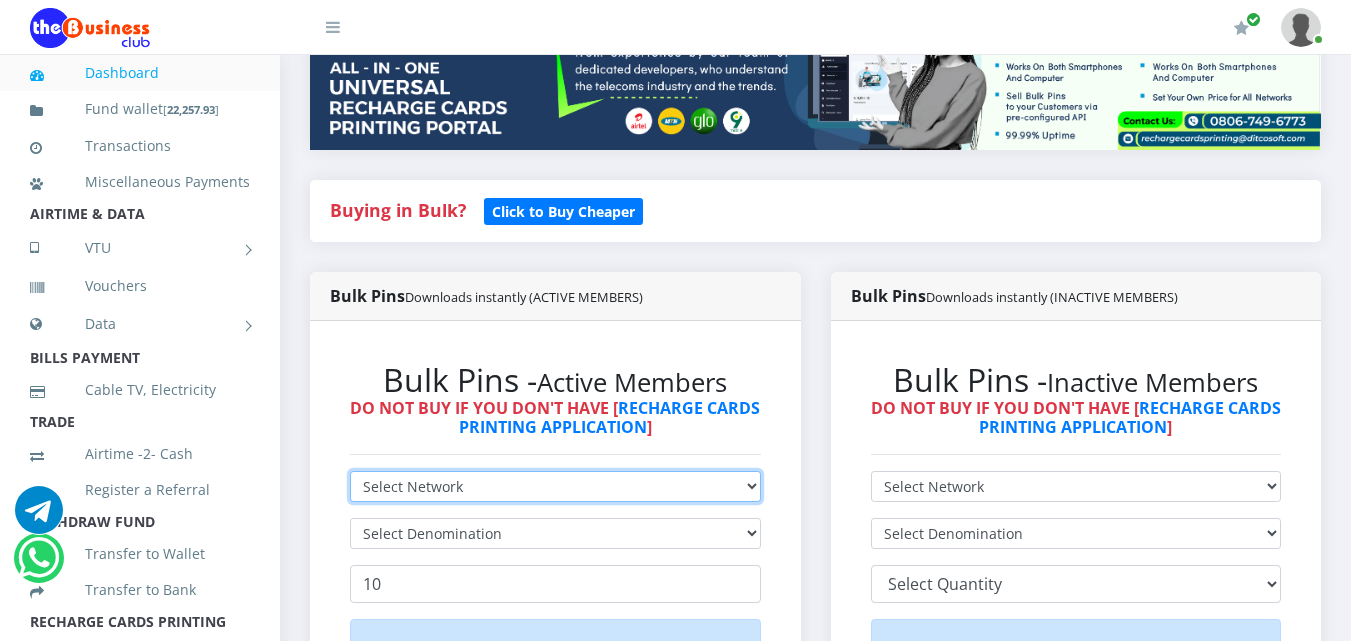 click on "Select Network
MTN
Globacom
9Mobile
Airtel" at bounding box center [555, 486] 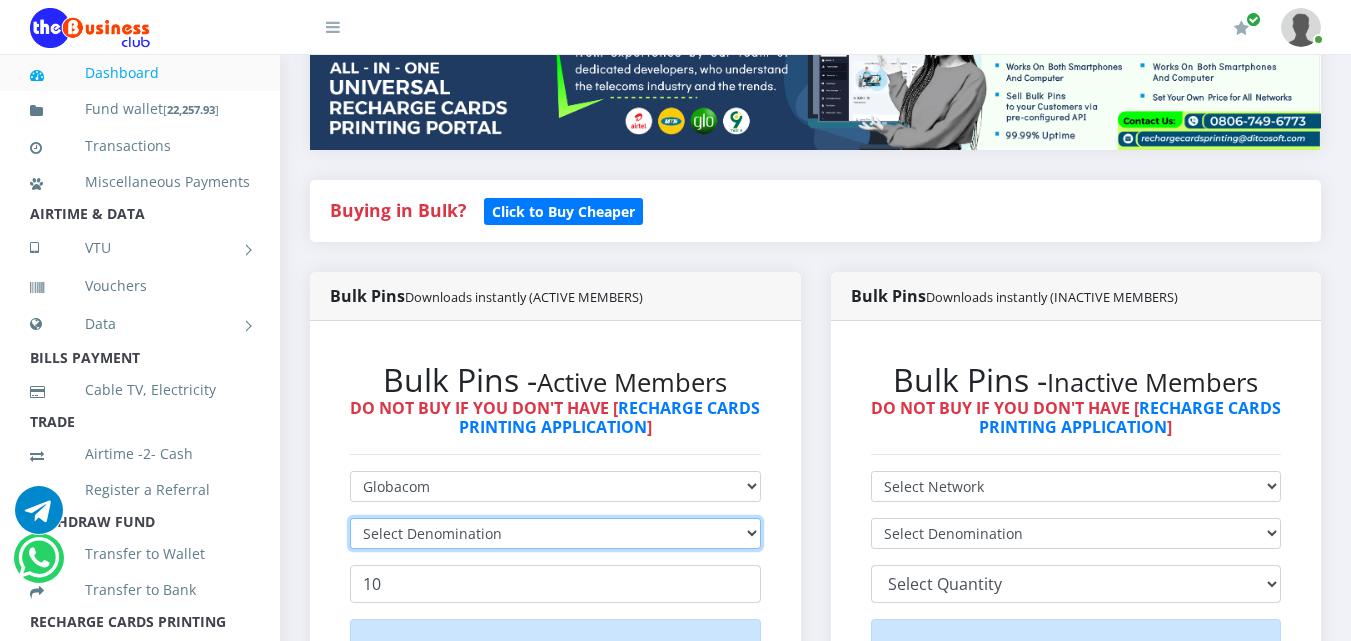 click on "Select Denomination" at bounding box center (555, 533) 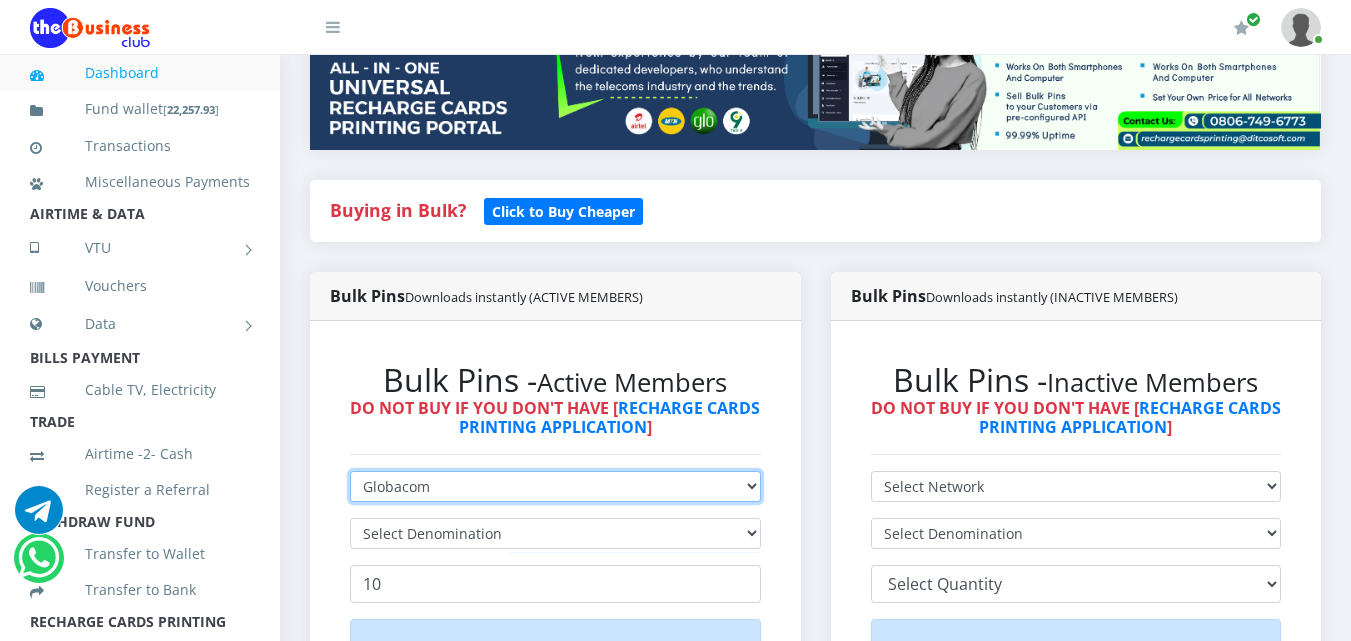 click on "Select Network
MTN
Globacom
9Mobile
Airtel" at bounding box center [555, 486] 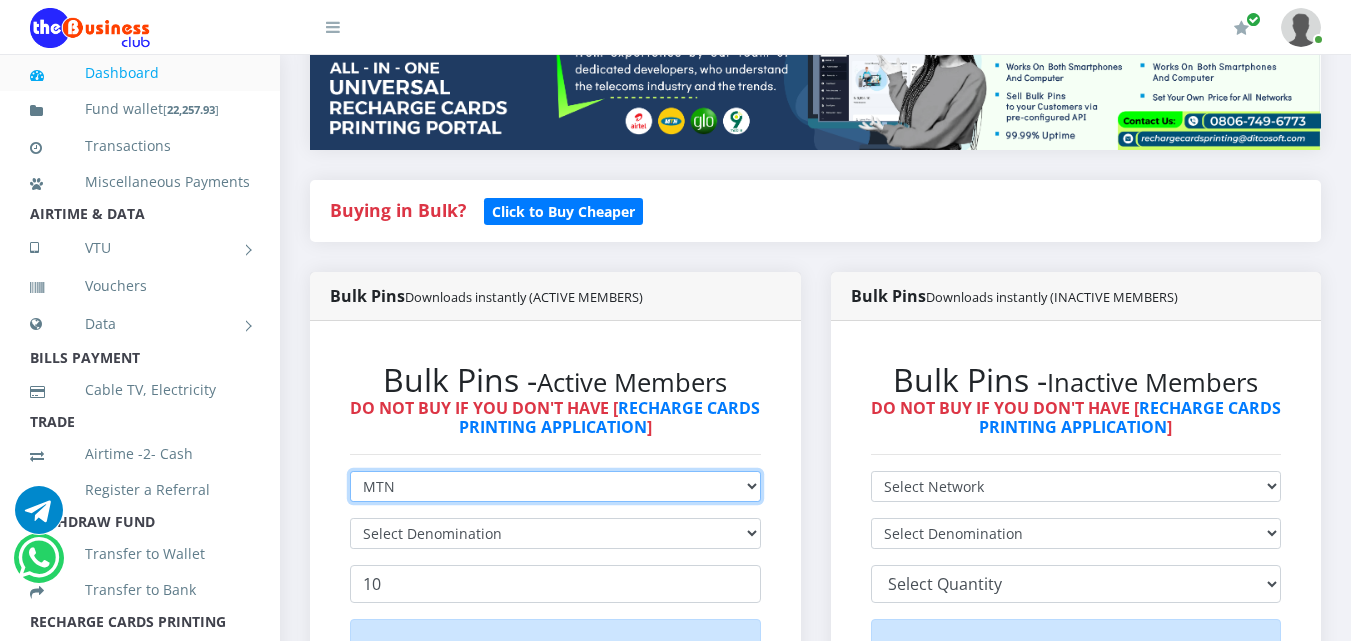 click on "Select Network
MTN
Globacom
9Mobile
Airtel" at bounding box center [555, 486] 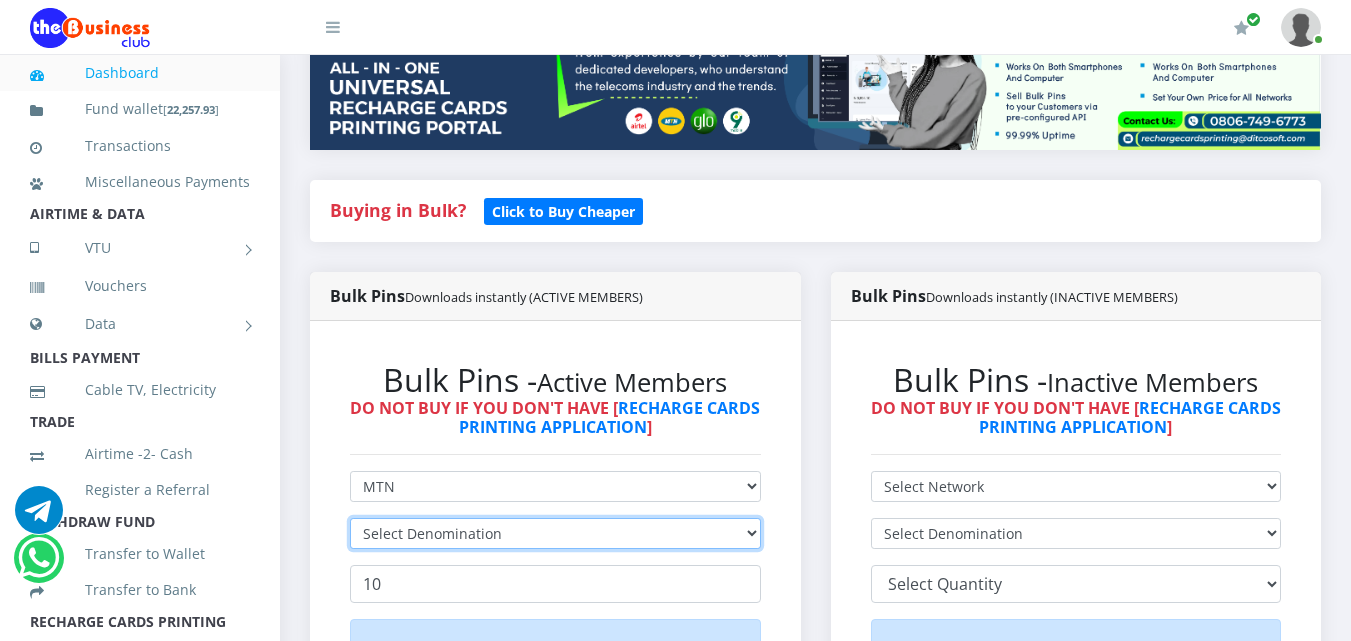 click on "Select Denomination" at bounding box center [555, 533] 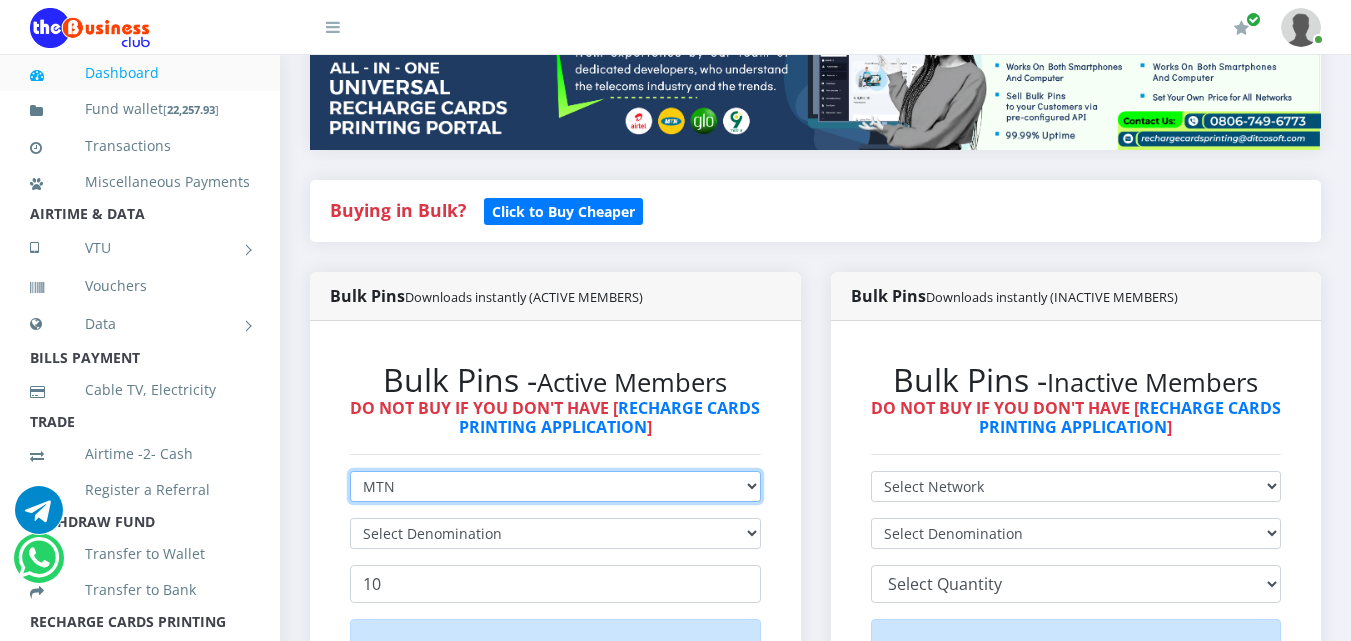 drag, startPoint x: 438, startPoint y: 278, endPoint x: 438, endPoint y: 290, distance: 12 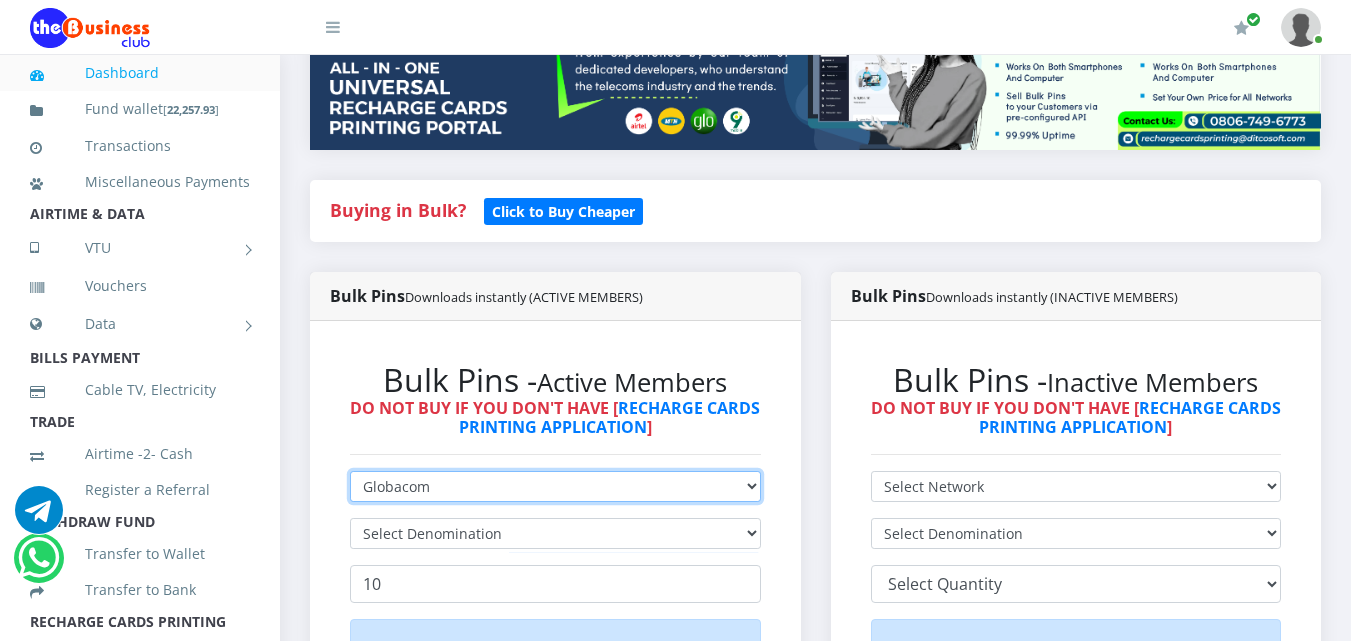 click on "Select Network
MTN
Globacom
9Mobile
Airtel" at bounding box center [555, 486] 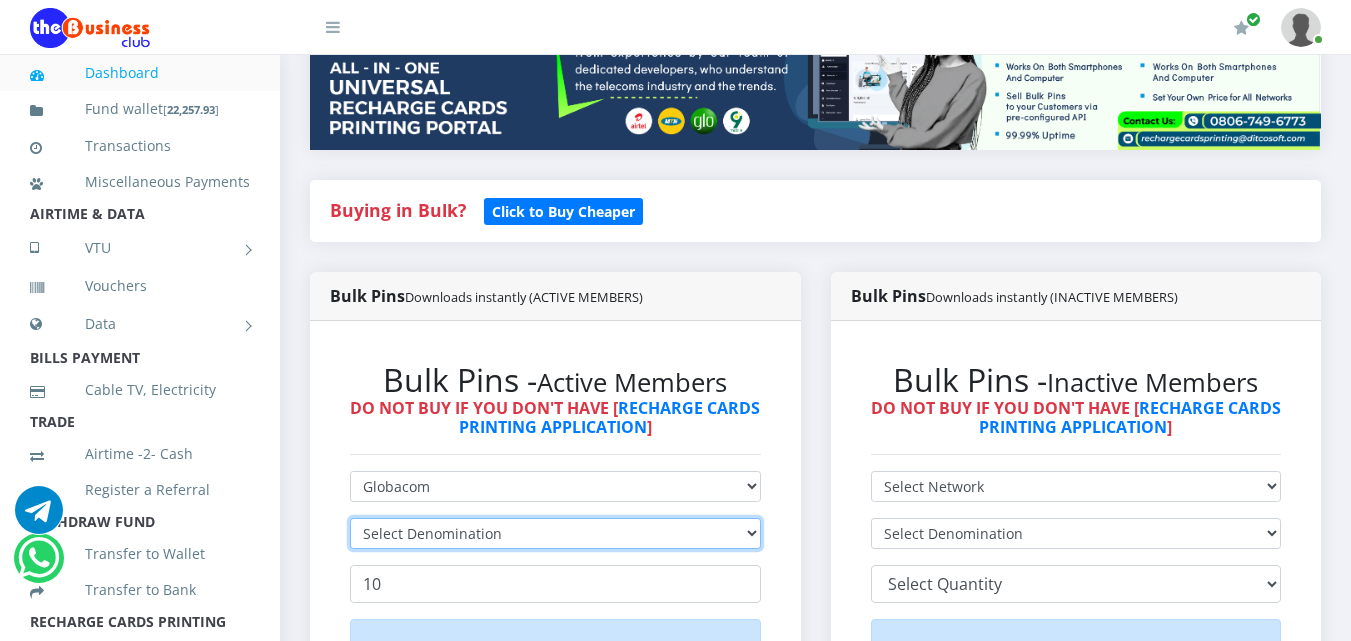 click on "Select Denomination" at bounding box center [555, 533] 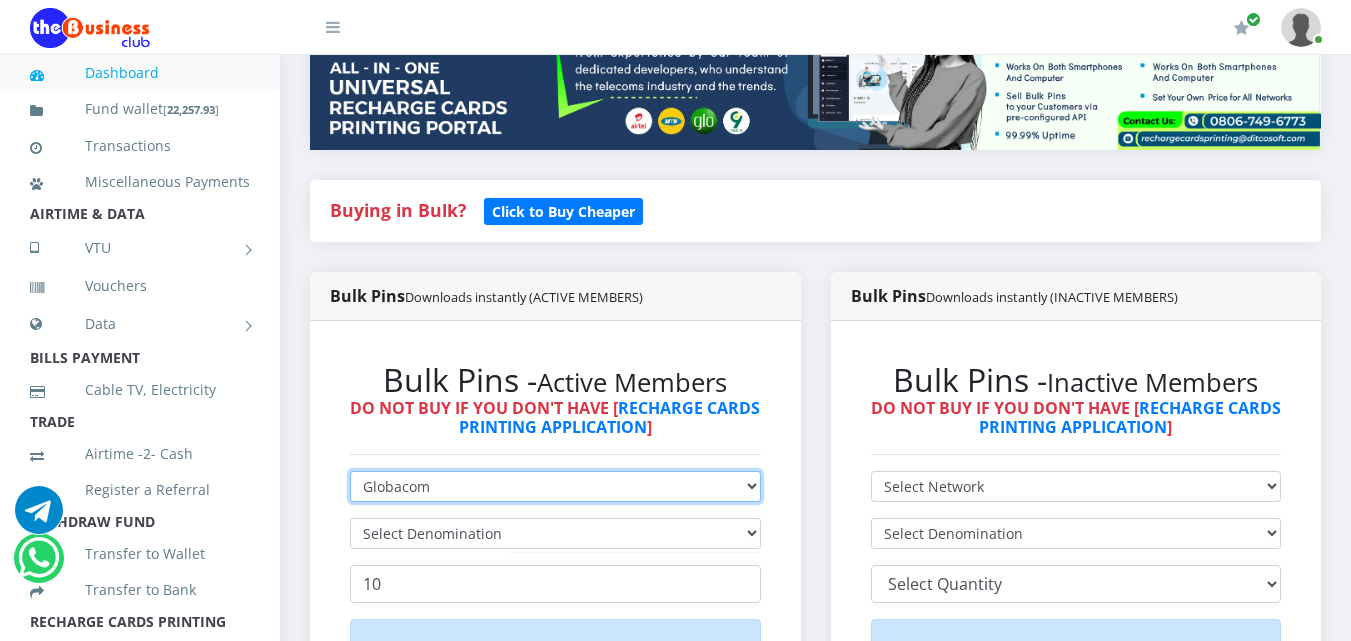 click on "Select Network
MTN
Globacom
9Mobile
Airtel" at bounding box center [555, 486] 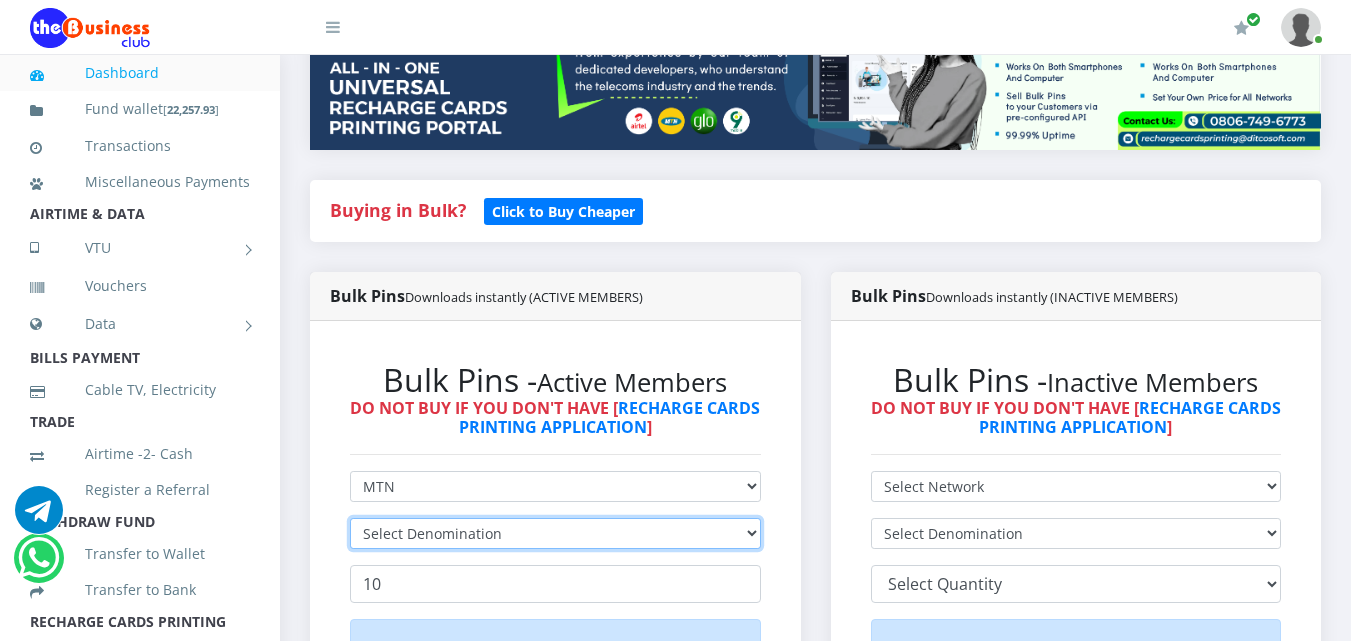 click on "Select Denomination" at bounding box center [555, 533] 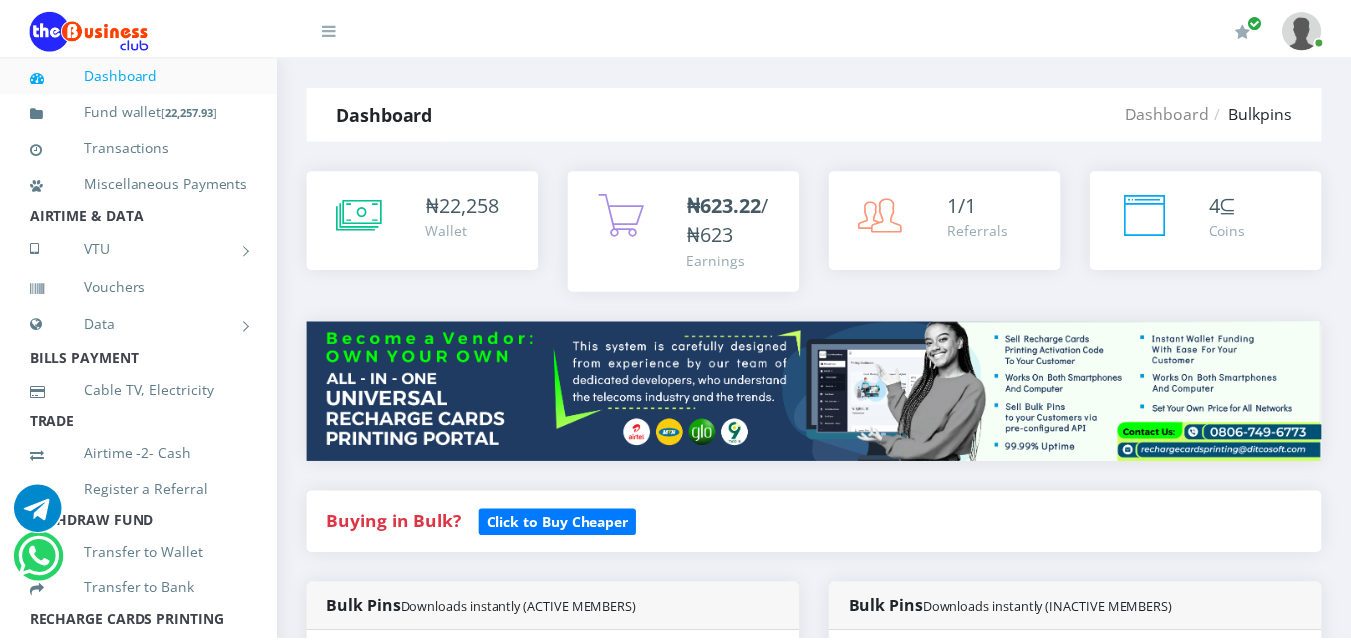 scroll, scrollTop: 515, scrollLeft: 0, axis: vertical 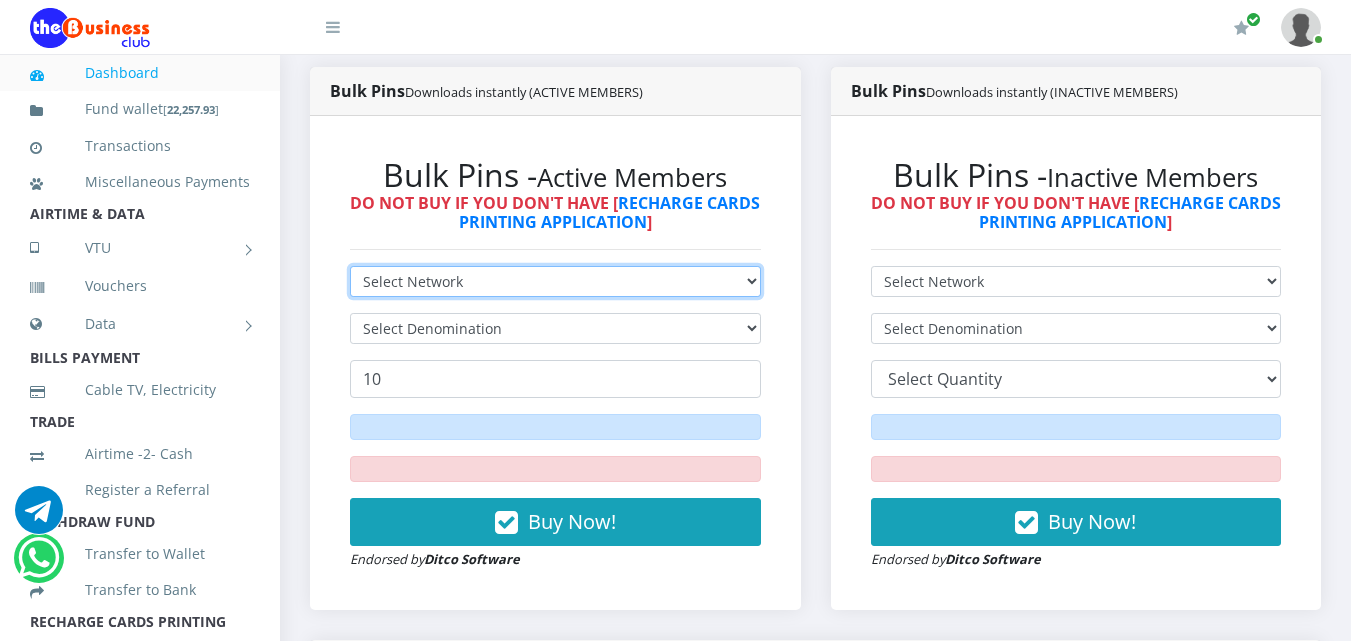 click on "Select Network
MTN
Globacom
9Mobile
Airtel" at bounding box center [555, 281] 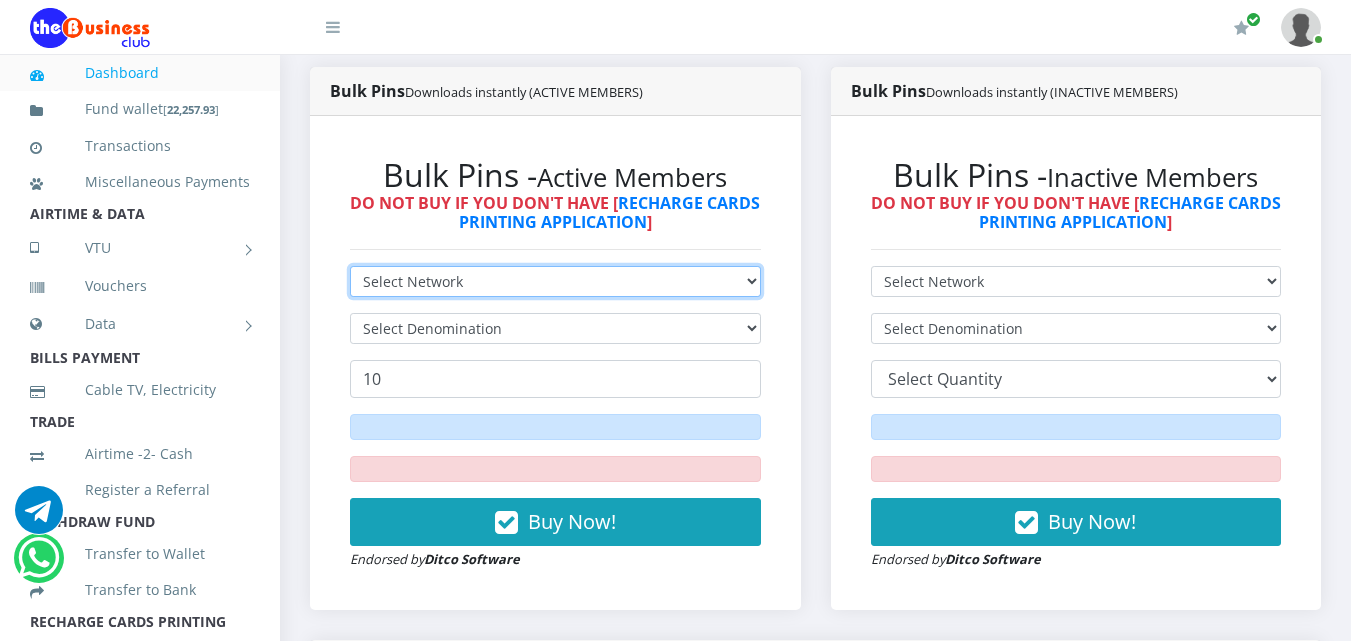 click on "Select Network
MTN
Globacom
9Mobile
Airtel" at bounding box center [555, 281] 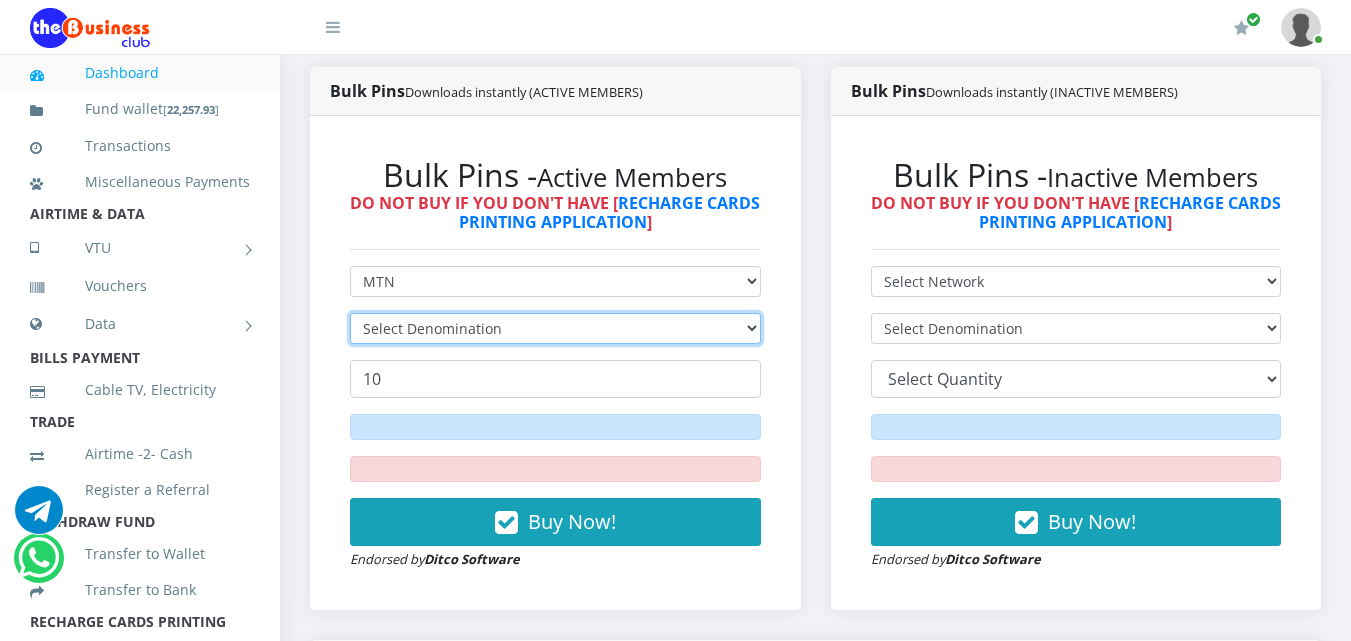 click on "Select Denomination" at bounding box center [555, 328] 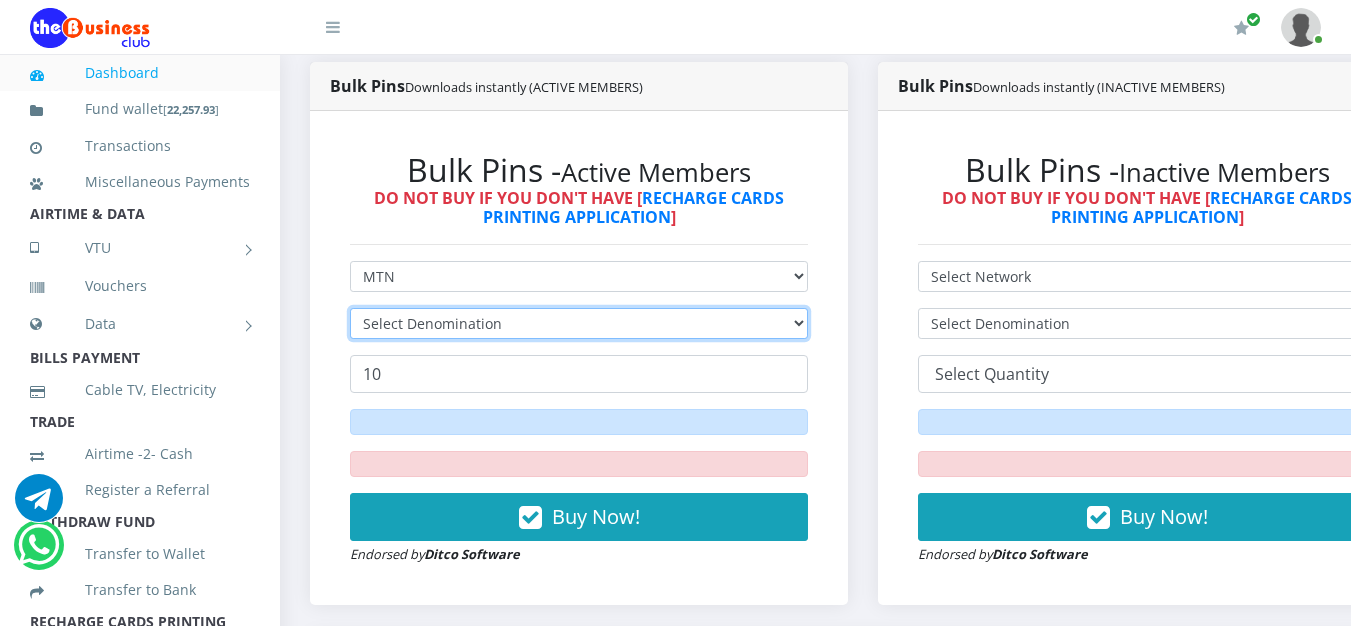 scroll, scrollTop: 400, scrollLeft: 0, axis: vertical 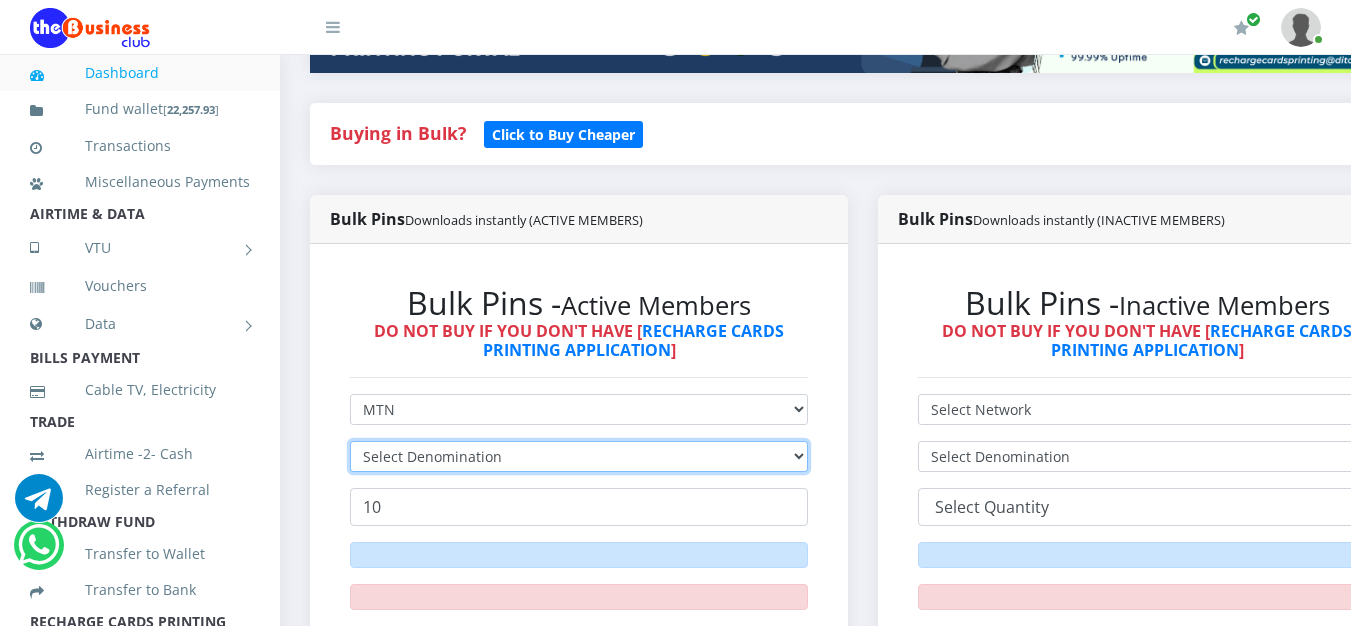 click on "Select Denomination" at bounding box center (579, 456) 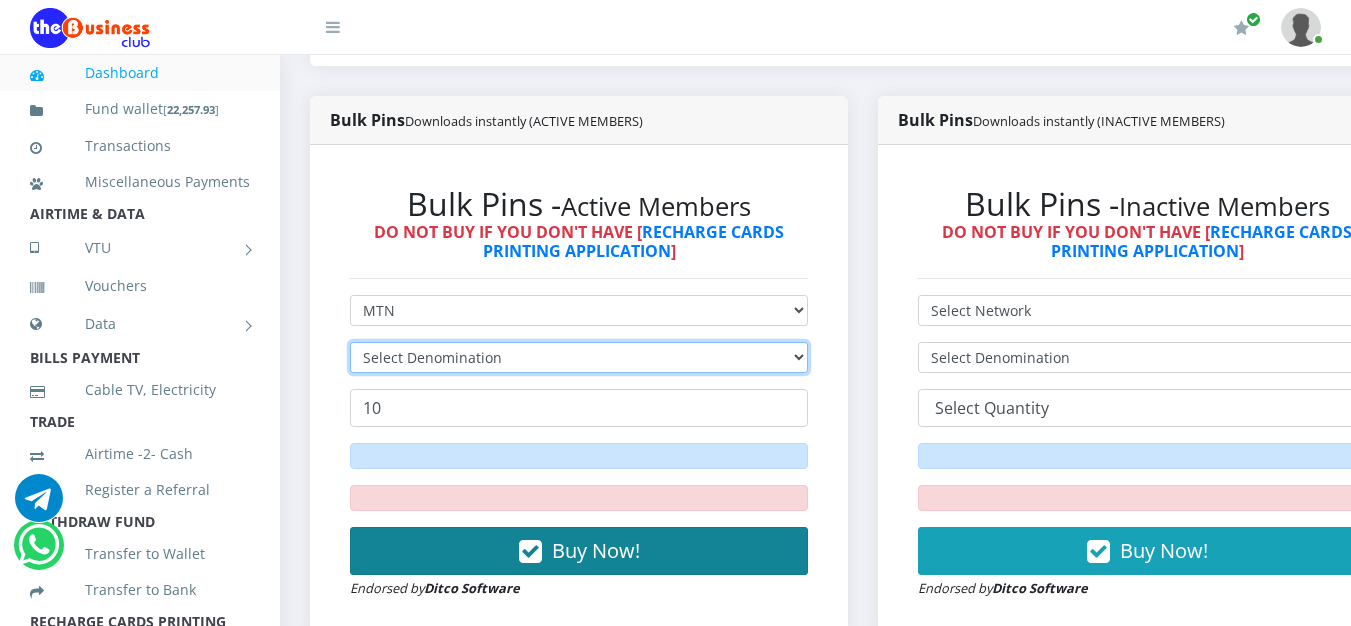 scroll, scrollTop: 600, scrollLeft: 0, axis: vertical 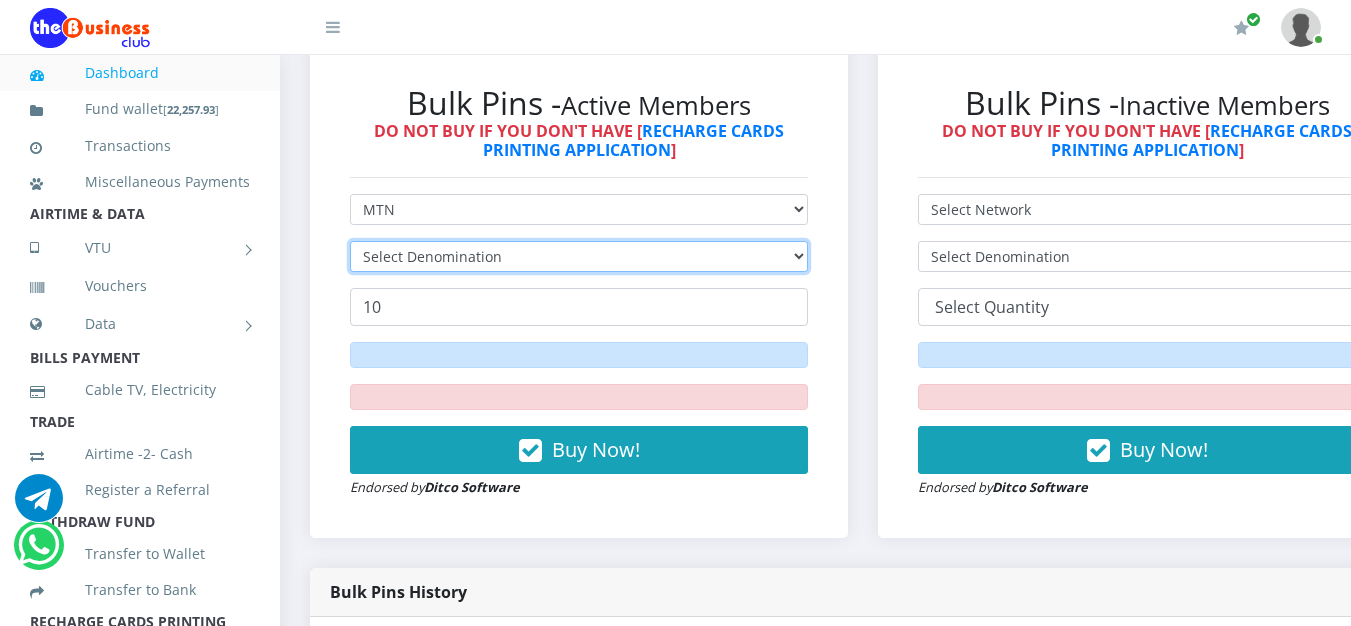 click on "Select Denomination" at bounding box center (579, 256) 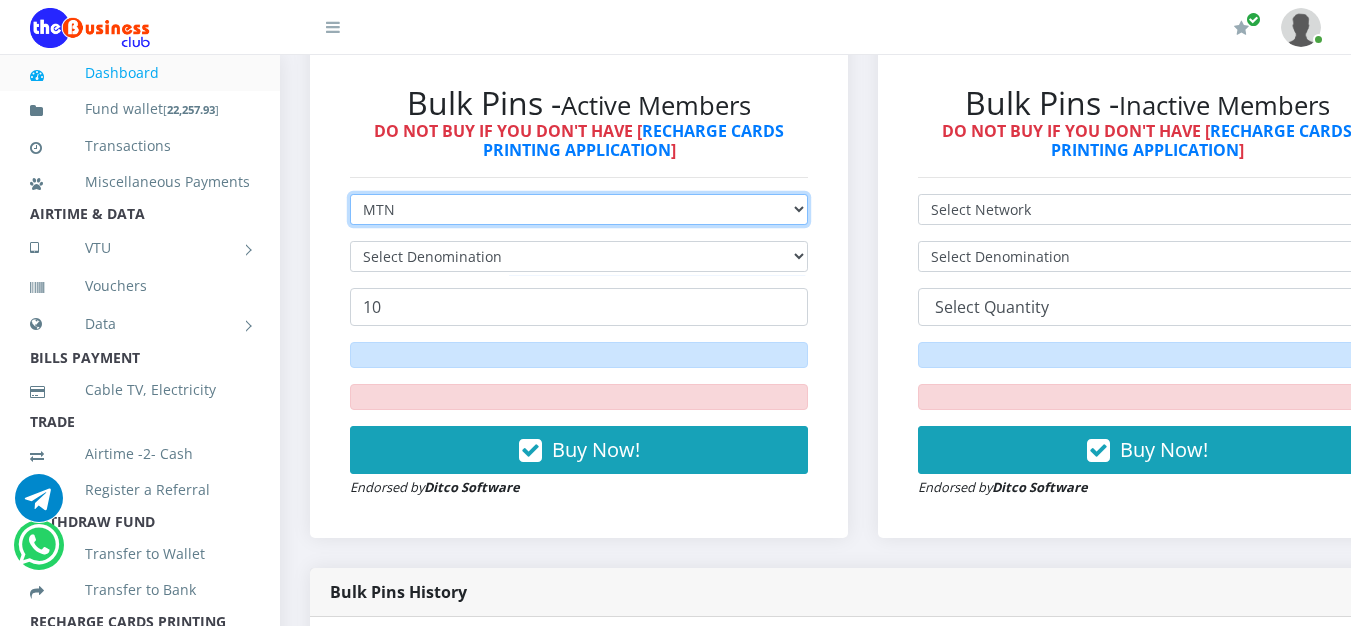 click on "Select Network
MTN
Globacom
9Mobile
Airtel" at bounding box center (579, 209) 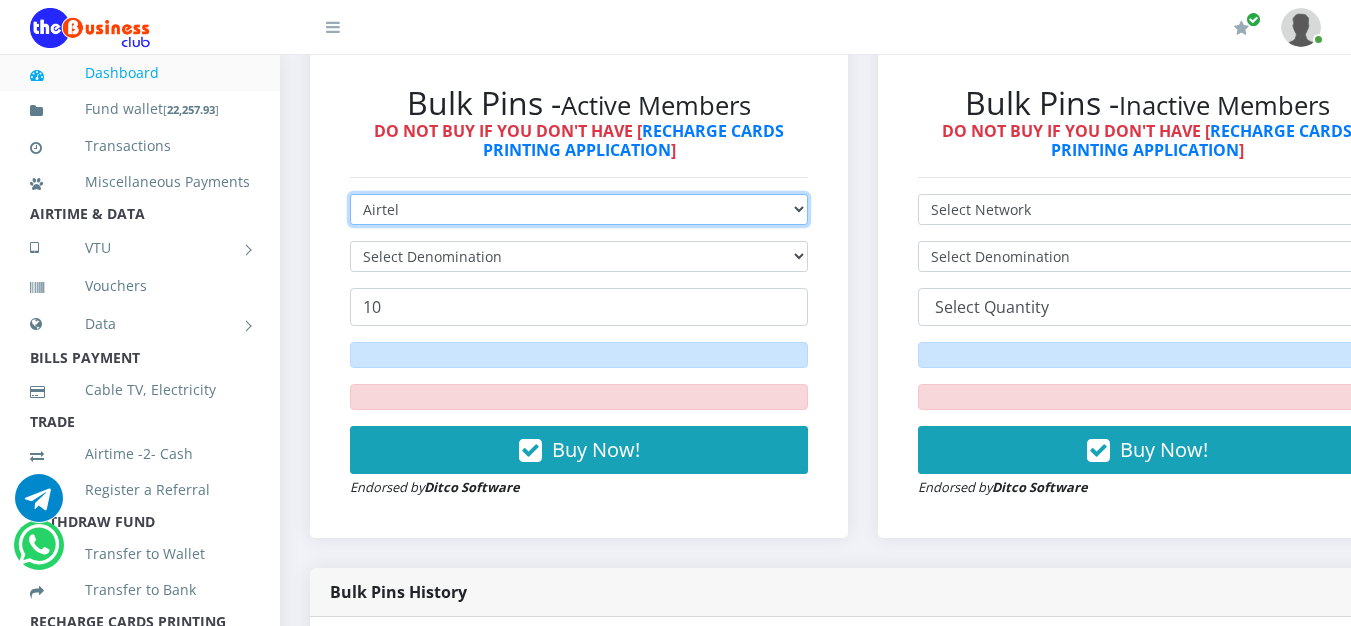 click on "Select Network
MTN
Globacom
9Mobile
Airtel" at bounding box center [579, 209] 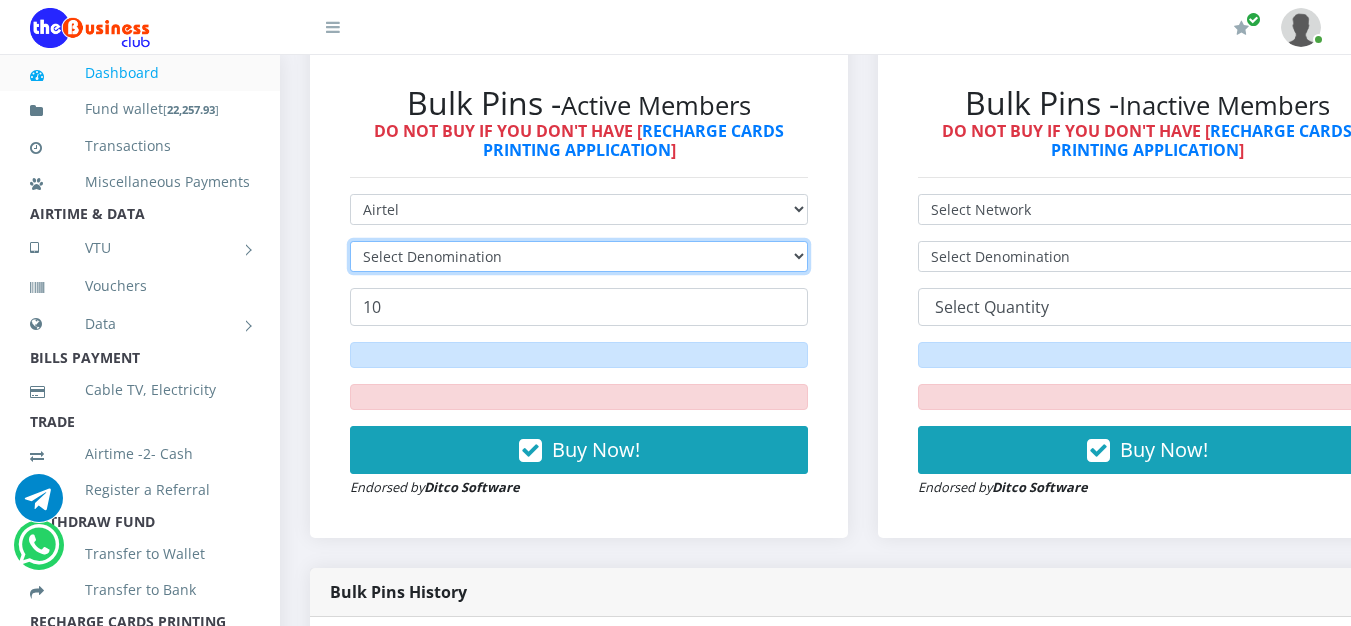click on "Select Denomination" at bounding box center [579, 256] 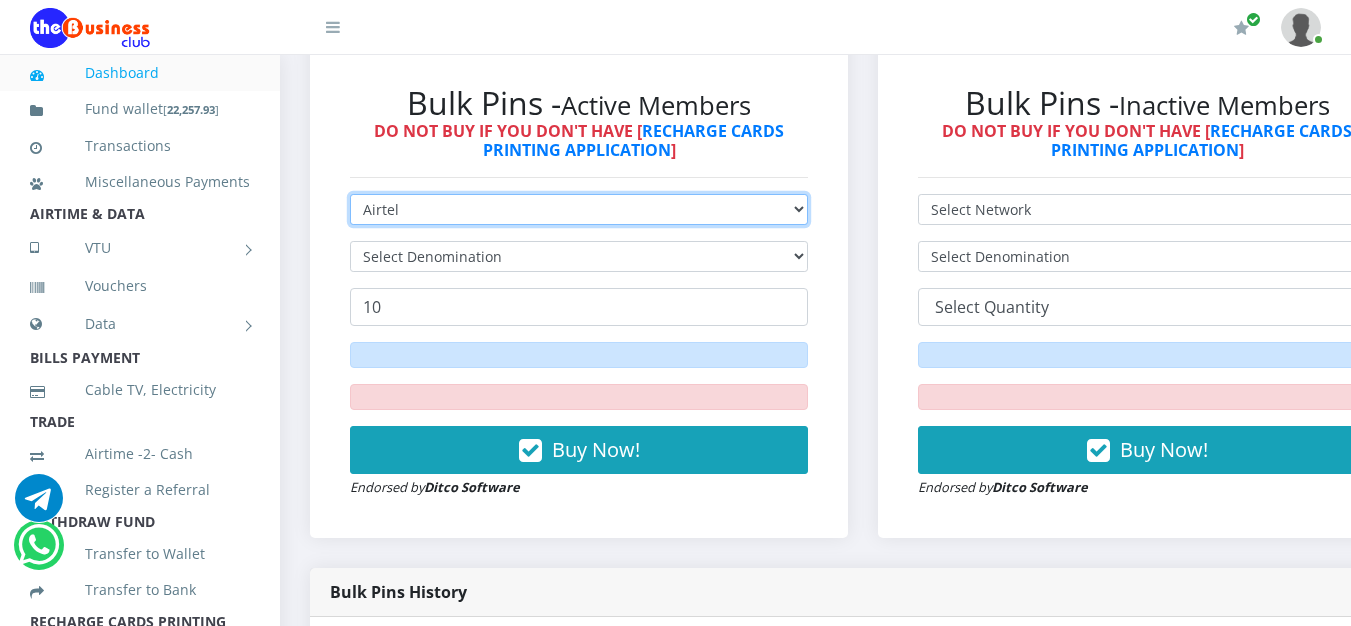click on "Select Network
MTN
Globacom
9Mobile
Airtel" at bounding box center (579, 209) 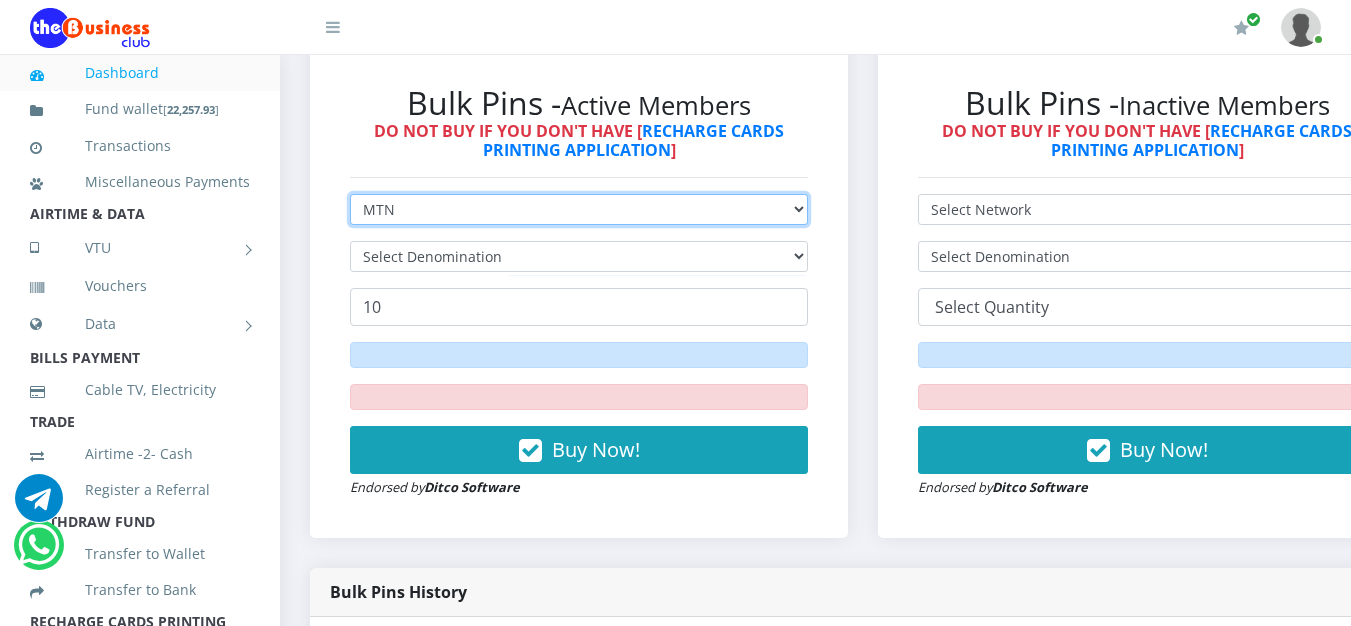 click on "Select Network
MTN
Globacom
9Mobile
Airtel" at bounding box center (579, 209) 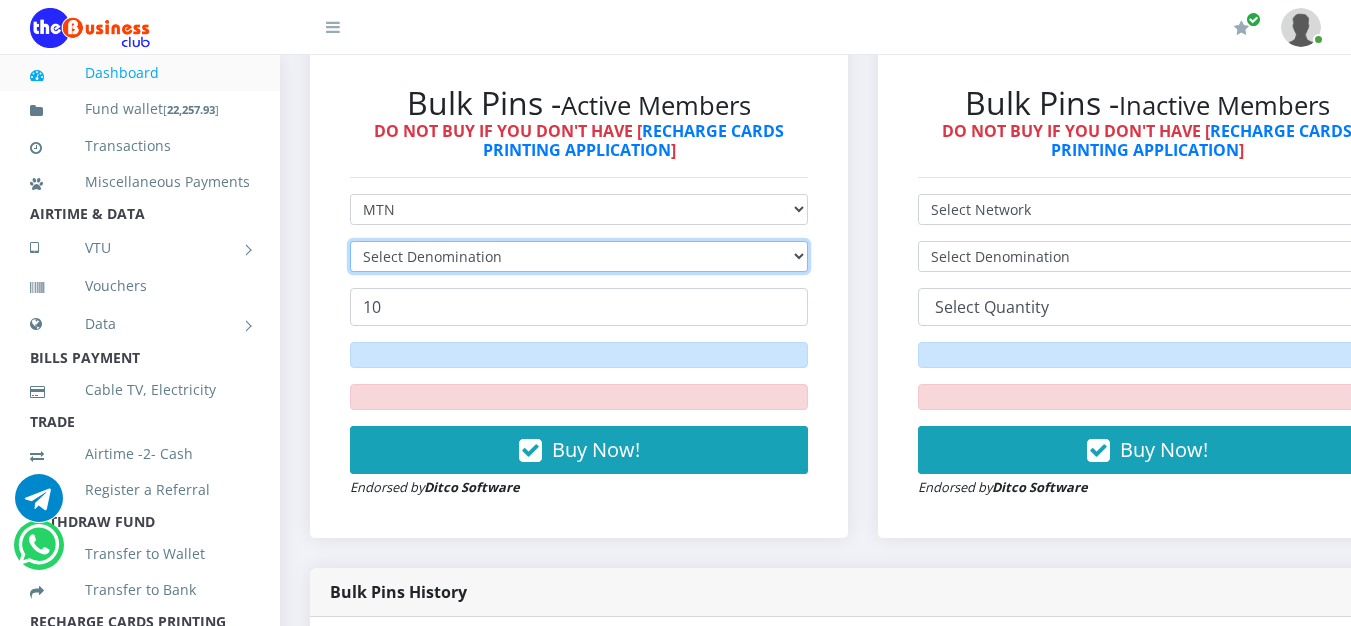 click on "Select Denomination" at bounding box center [579, 256] 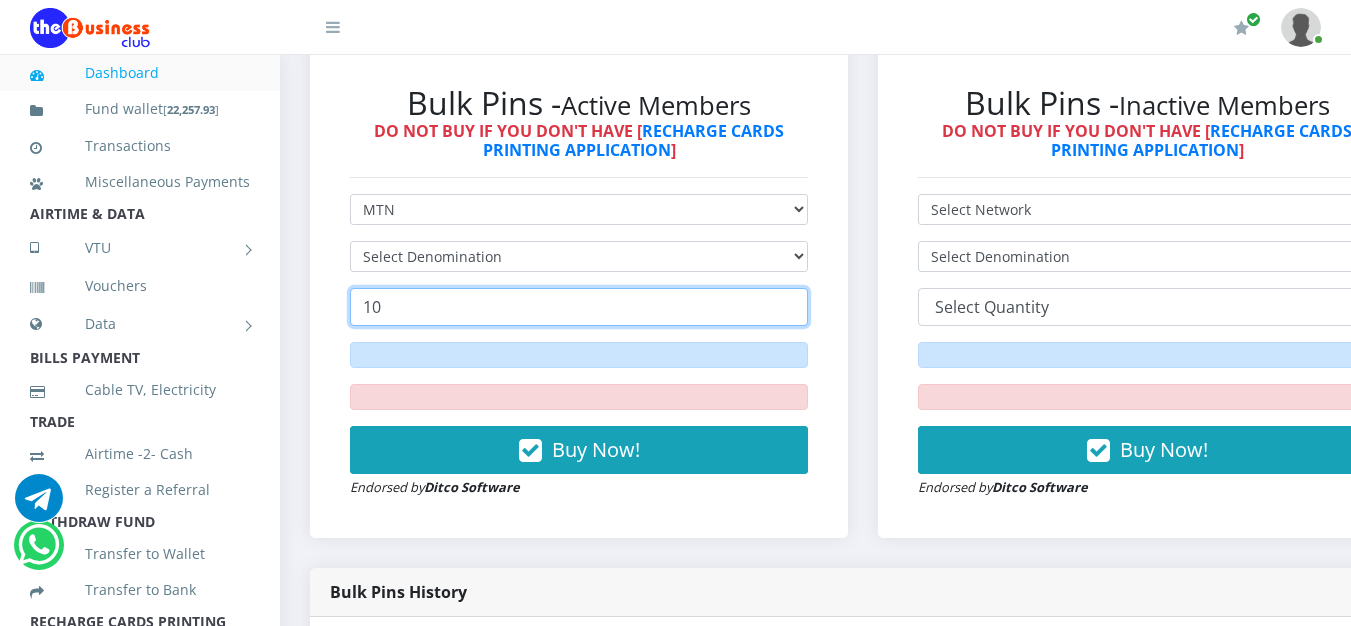click on "10" at bounding box center (579, 307) 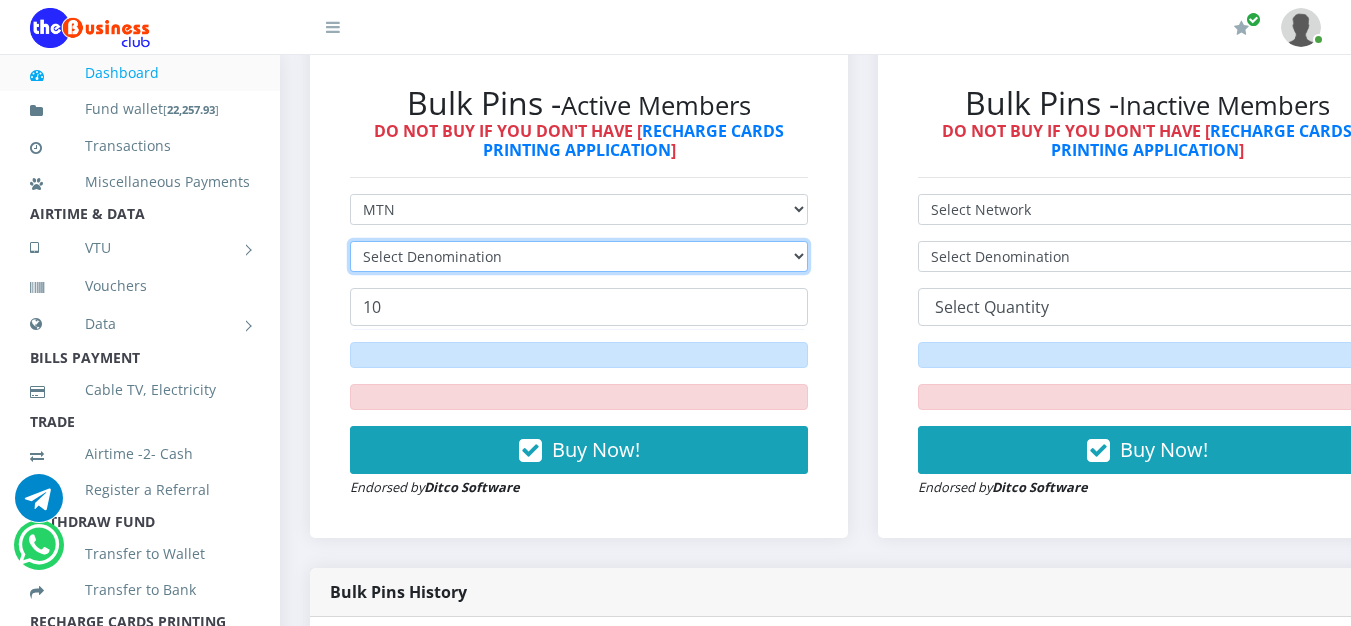 click on "Select Denomination" at bounding box center [579, 256] 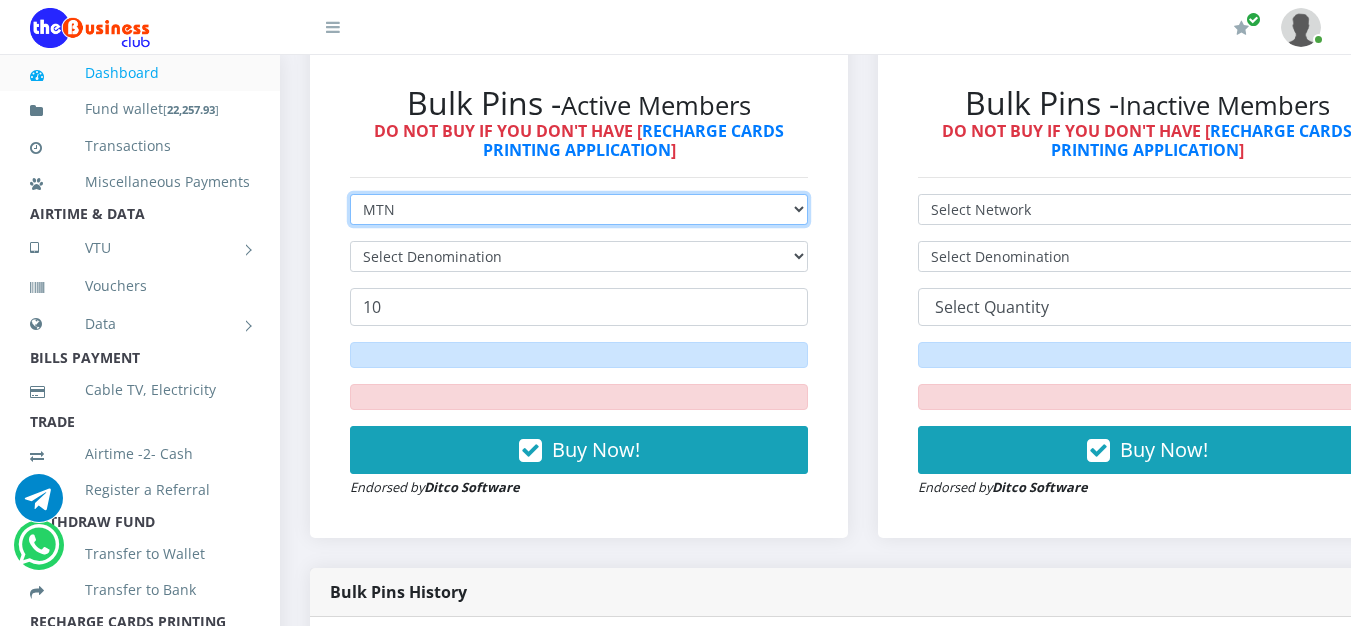 click on "Select Network
MTN
Globacom
9Mobile
Airtel" at bounding box center (579, 209) 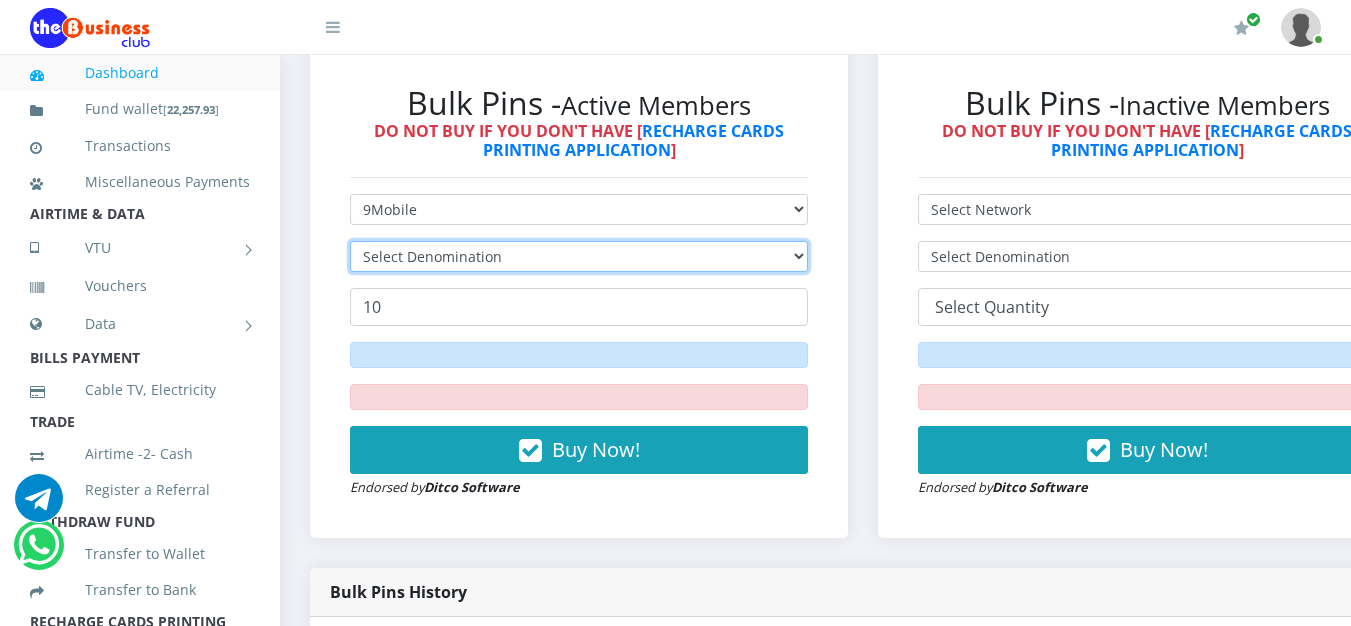 click on "Select Denomination" at bounding box center (579, 256) 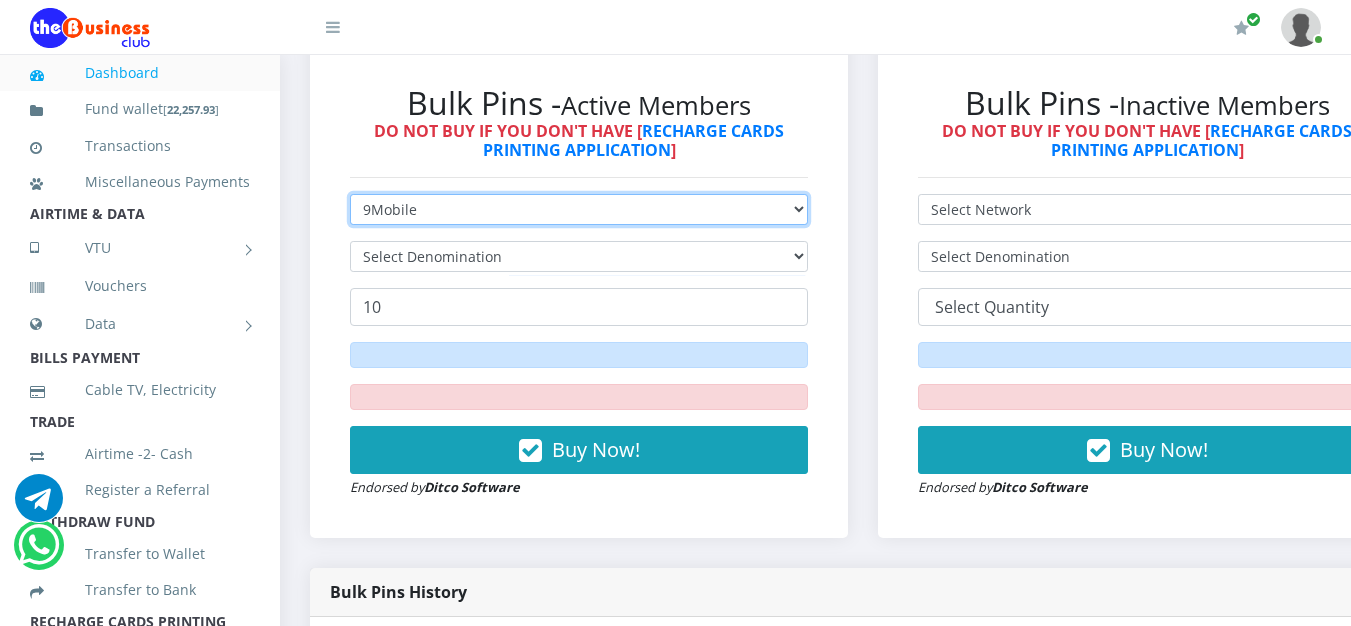 click on "Select Network
MTN
Globacom
9Mobile
Airtel" at bounding box center (579, 209) 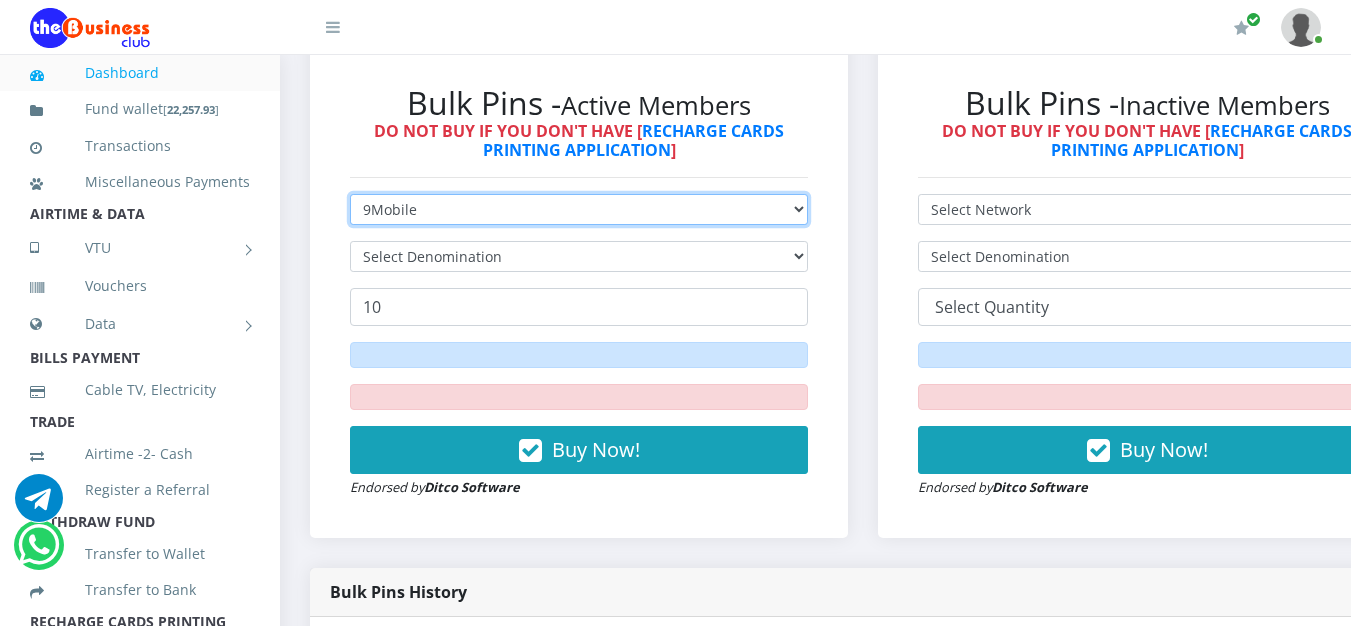 click on "Select Network
MTN
Globacom
9Mobile
Airtel" at bounding box center [579, 209] 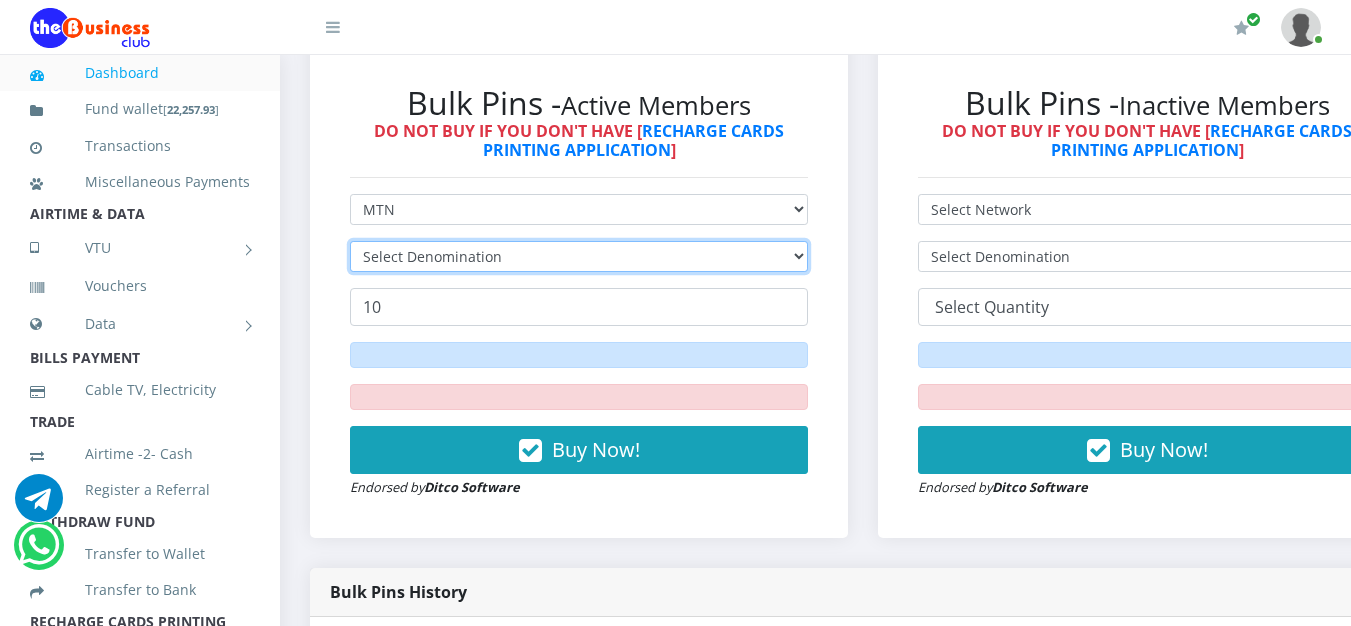 click on "Select Denomination" at bounding box center (579, 256) 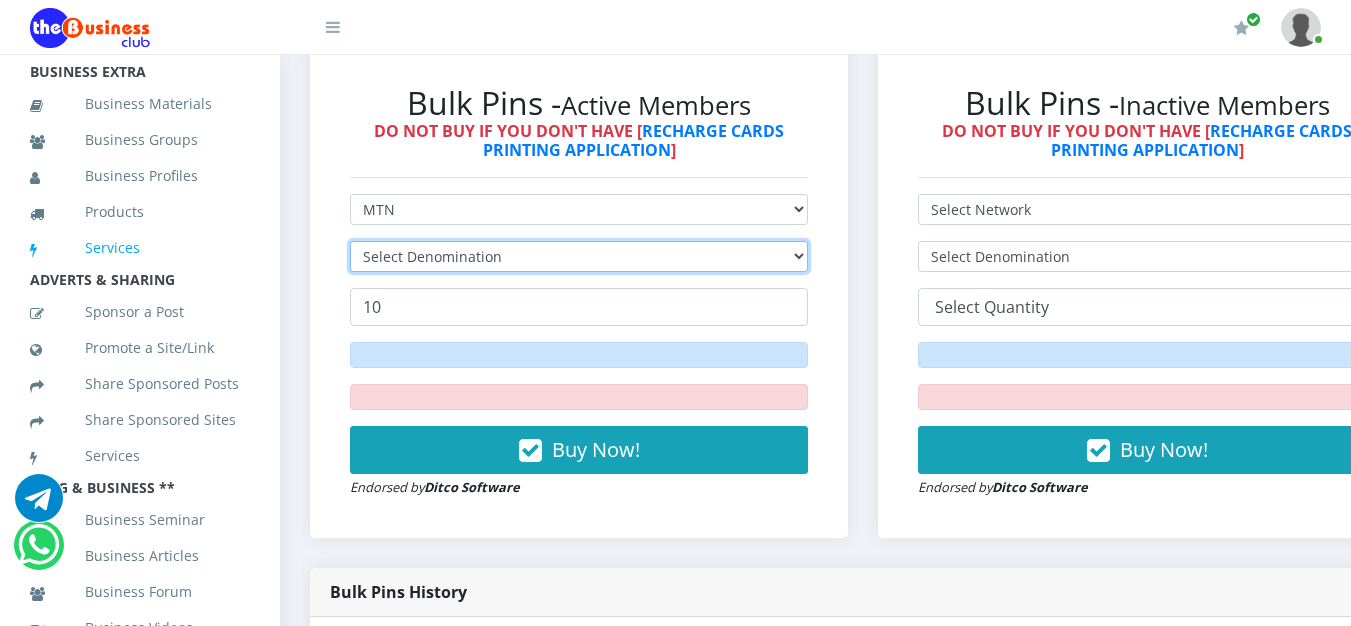 scroll, scrollTop: 825, scrollLeft: 0, axis: vertical 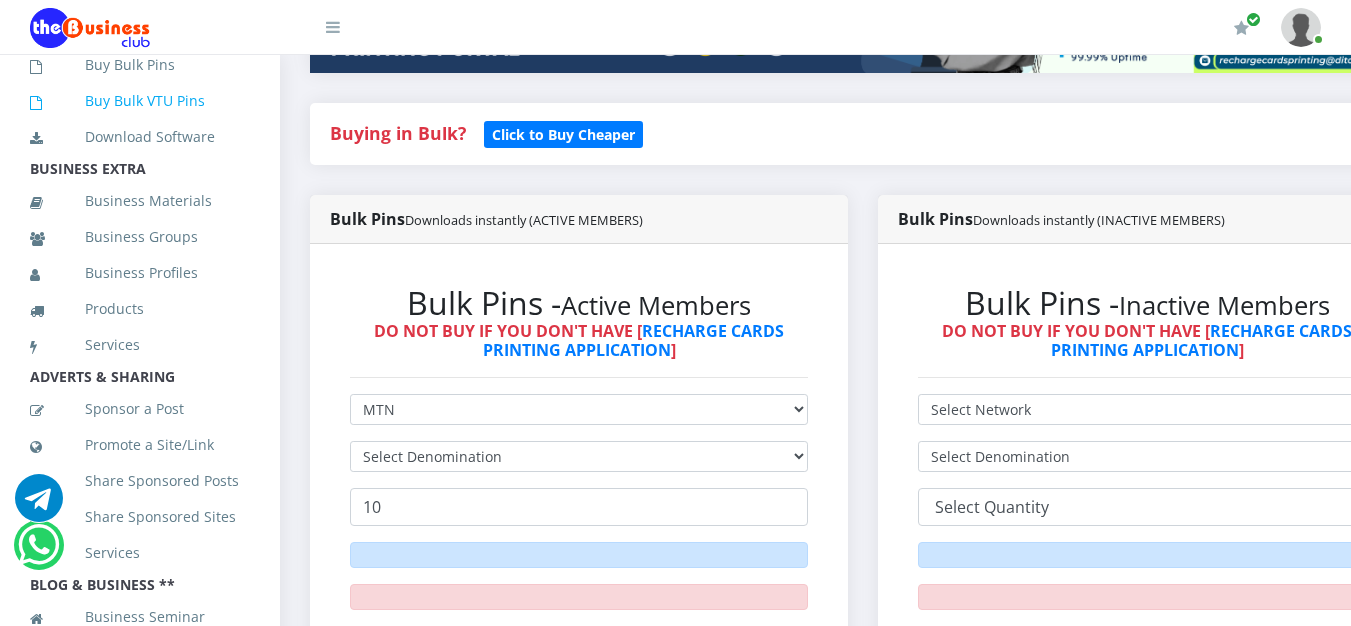 drag, startPoint x: 152, startPoint y: 89, endPoint x: 179, endPoint y: 124, distance: 44.20407 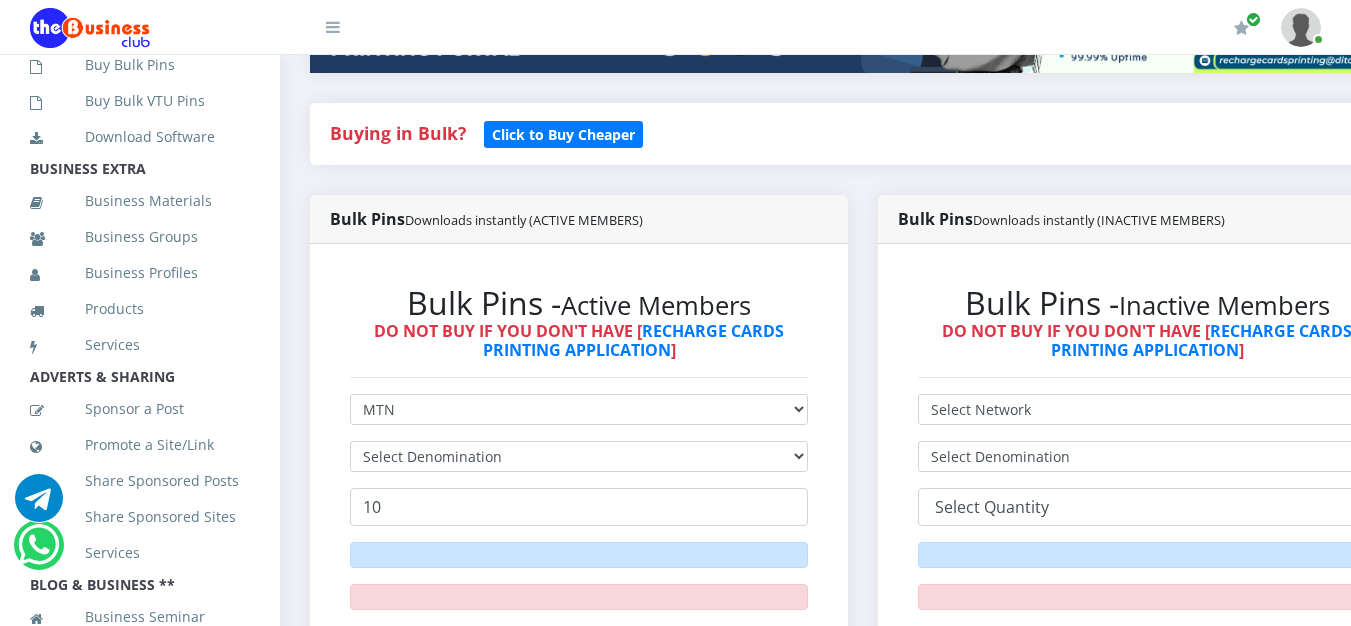scroll, scrollTop: 651, scrollLeft: 0, axis: vertical 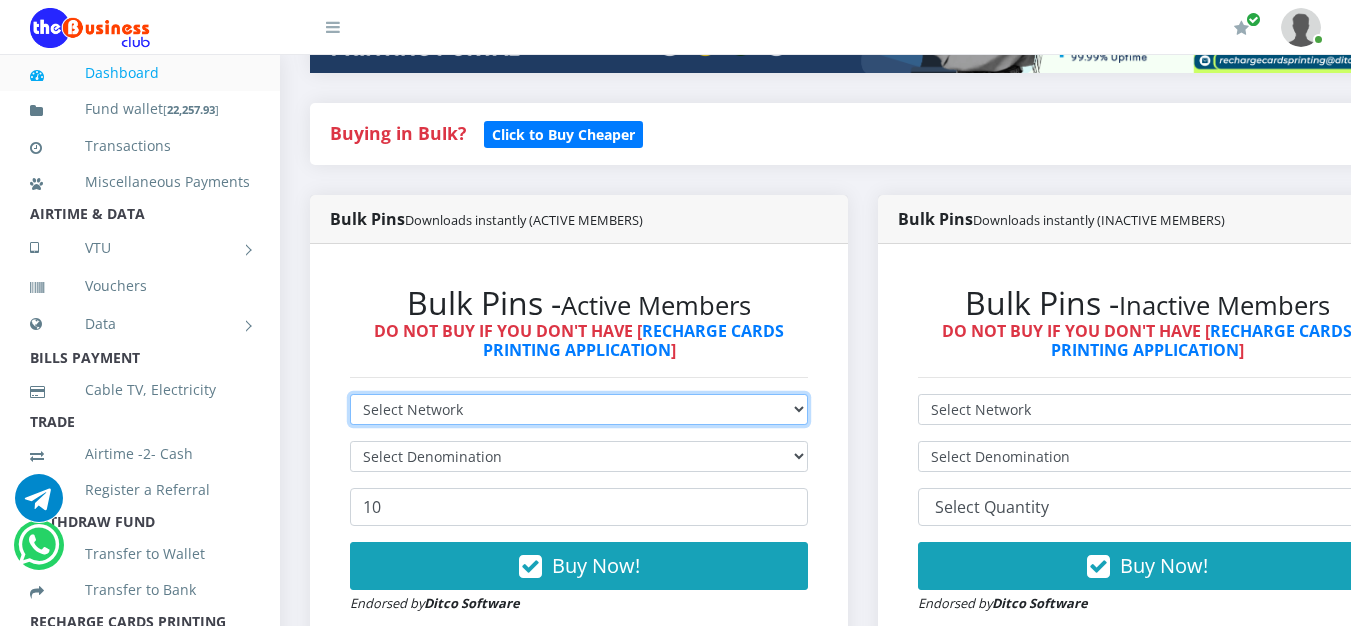 drag, startPoint x: 451, startPoint y: 413, endPoint x: 446, endPoint y: 423, distance: 11.18034 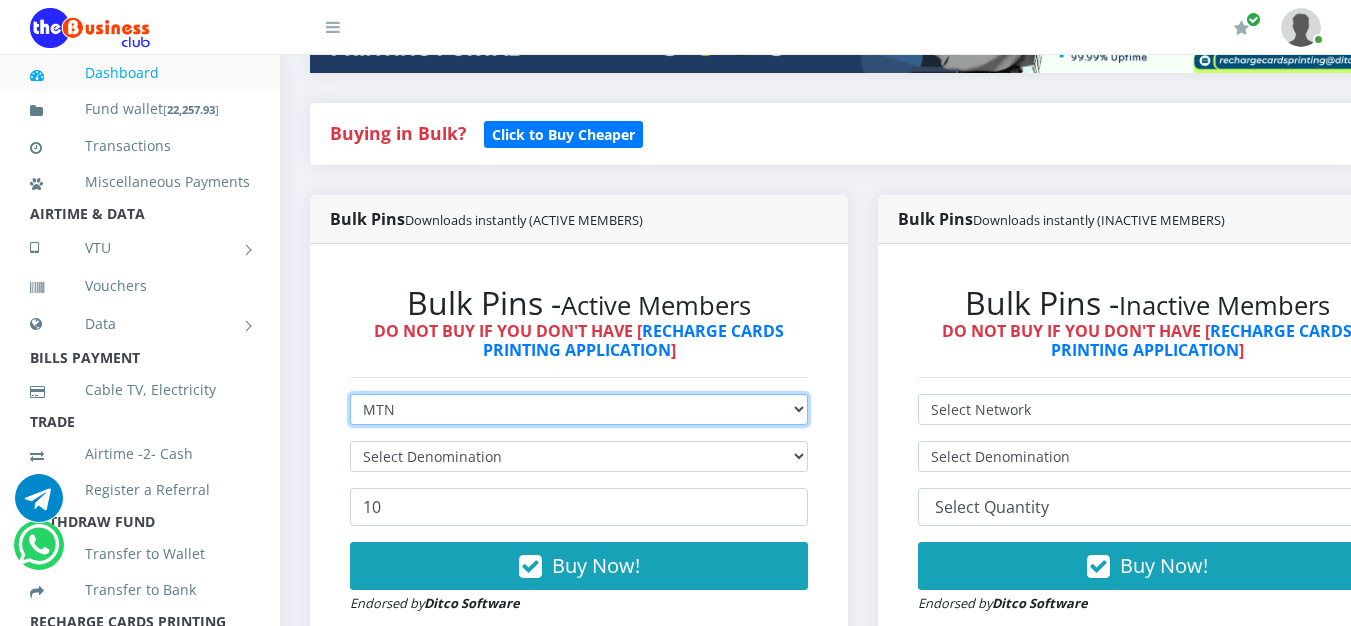 click on "Select Network
MTN
Globacom
9Mobile
Airtel" at bounding box center (579, 409) 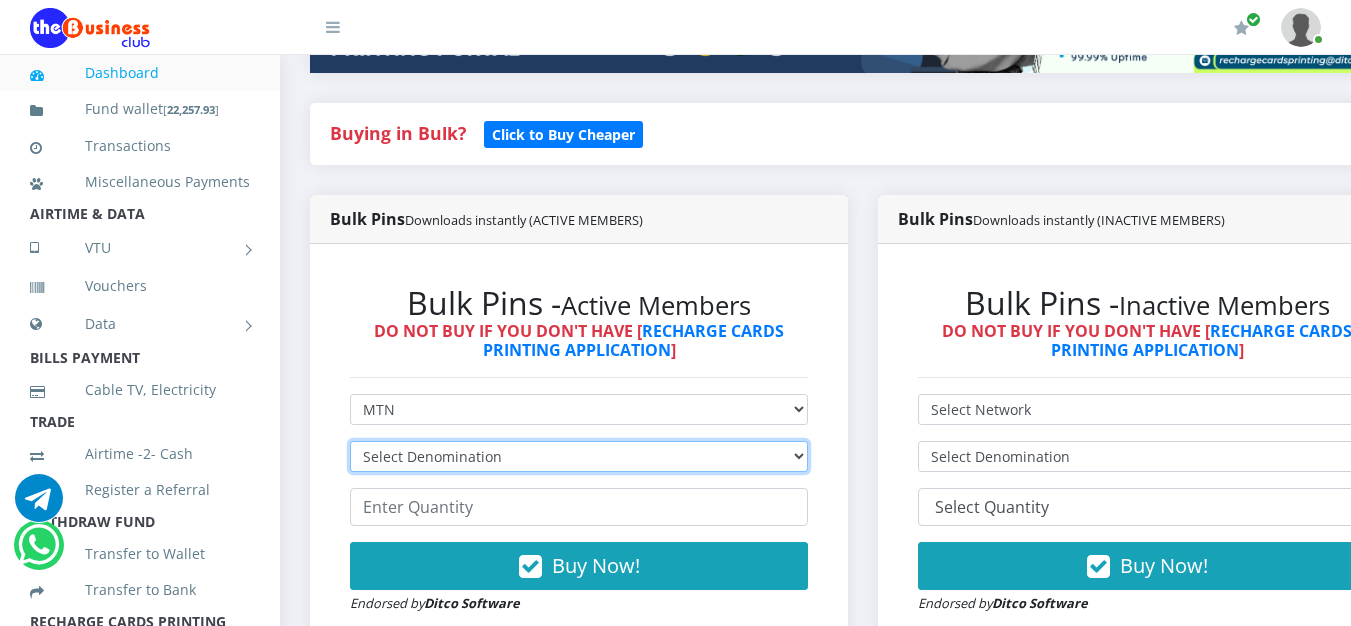 click on "Select Denomination MTN NGN100 - ₦96.99 MTN NGN200 - ₦193.98 MTN NGN400 - ₦387.96 MTN NGN500 - ₦484.95 MTN NGN1000 - ₦969.90 MTN NGN1500 - ₦1,454.85" at bounding box center (579, 456) 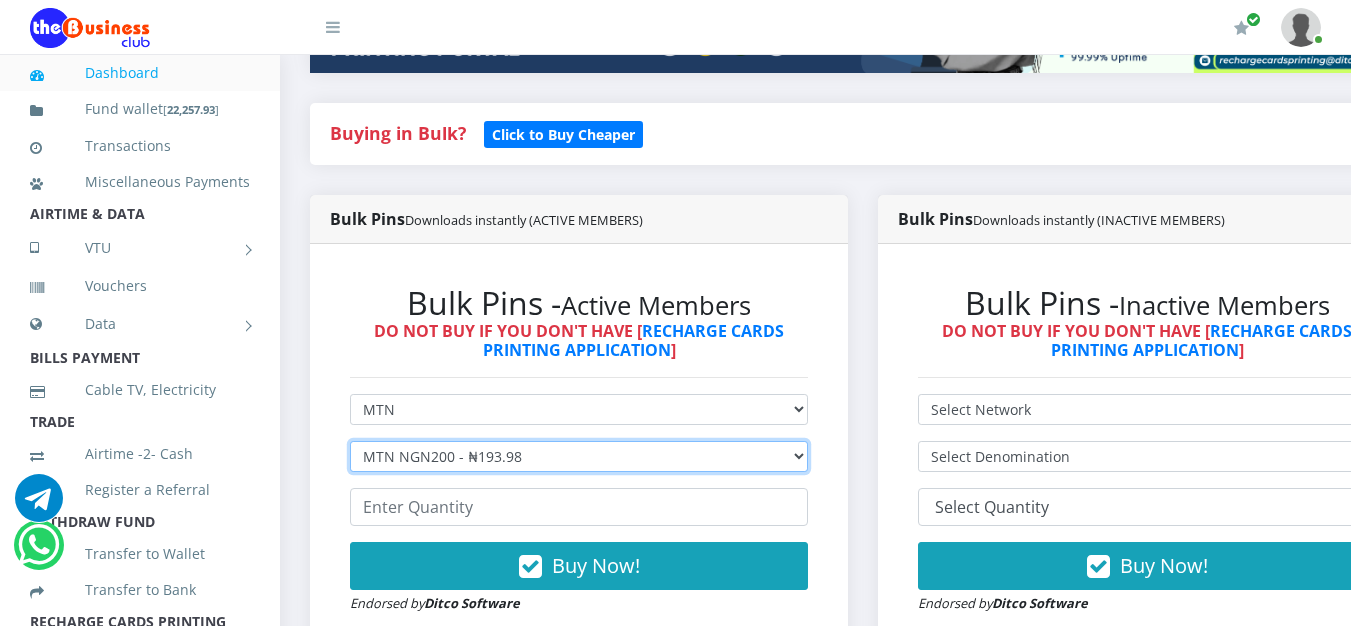 click on "Select Denomination MTN NGN100 - ₦96.99 MTN NGN200 - ₦193.98 MTN NGN400 - ₦387.96 MTN NGN500 - ₦484.95 MTN NGN1000 - ₦969.90 MTN NGN1500 - ₦1,454.85" at bounding box center (579, 456) 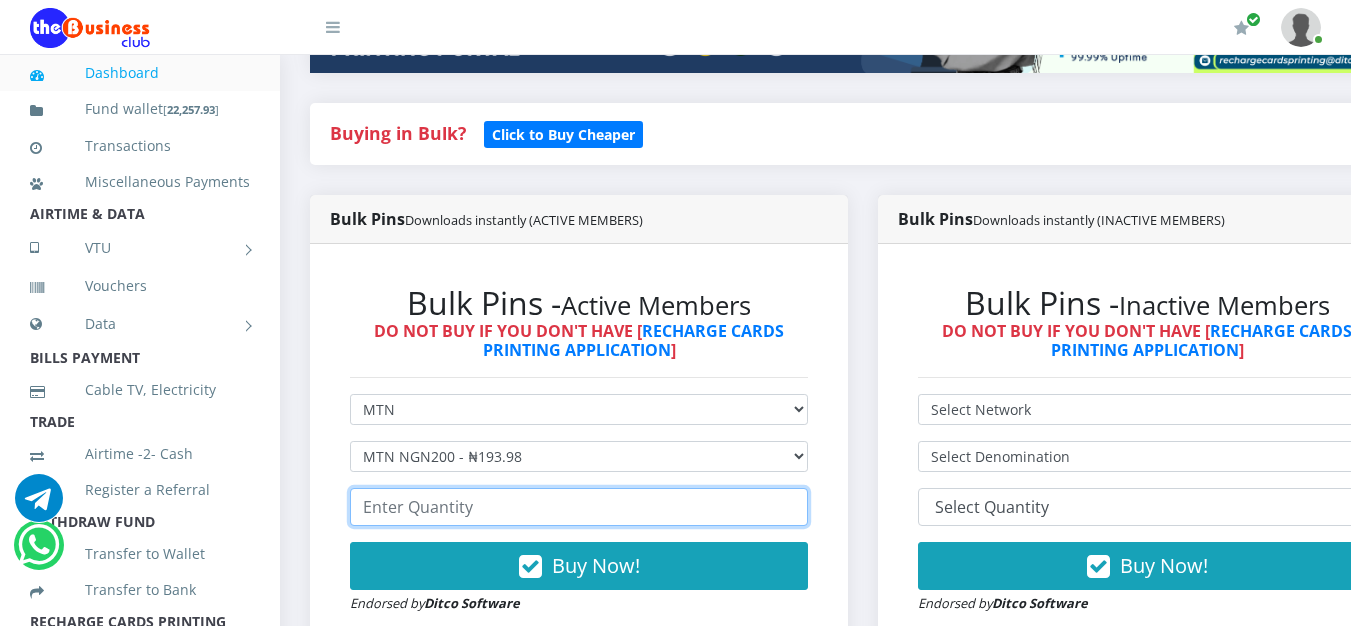 click at bounding box center (579, 507) 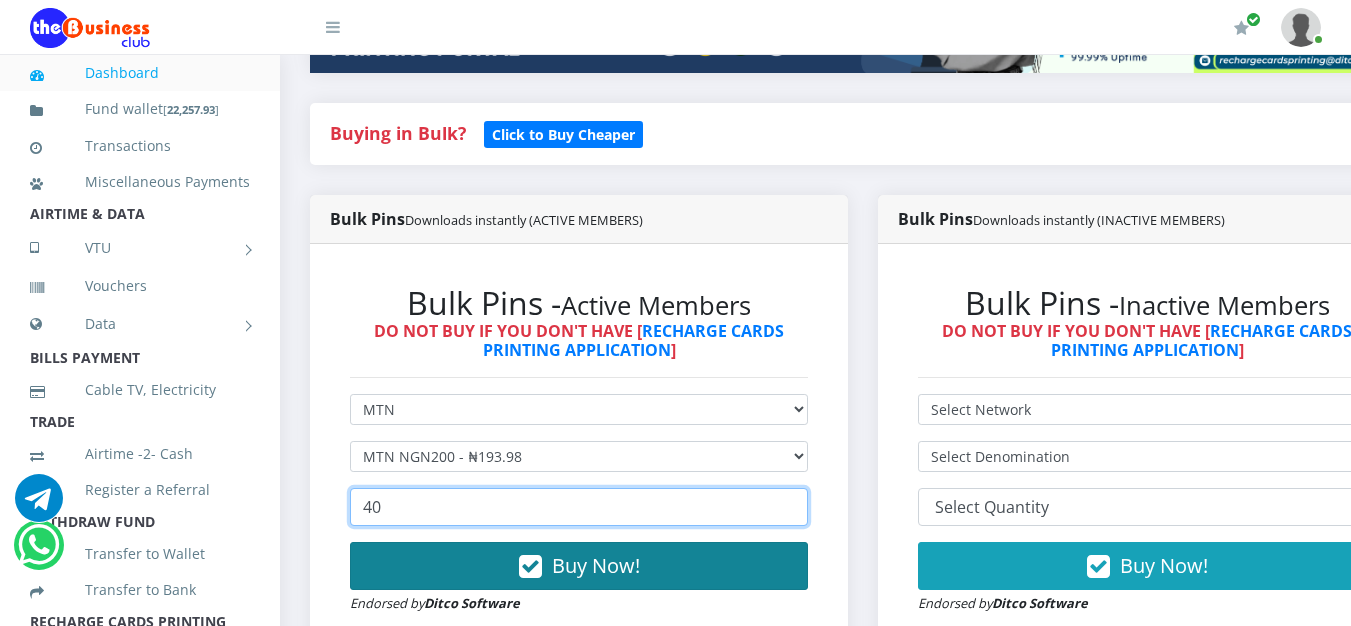 type on "40" 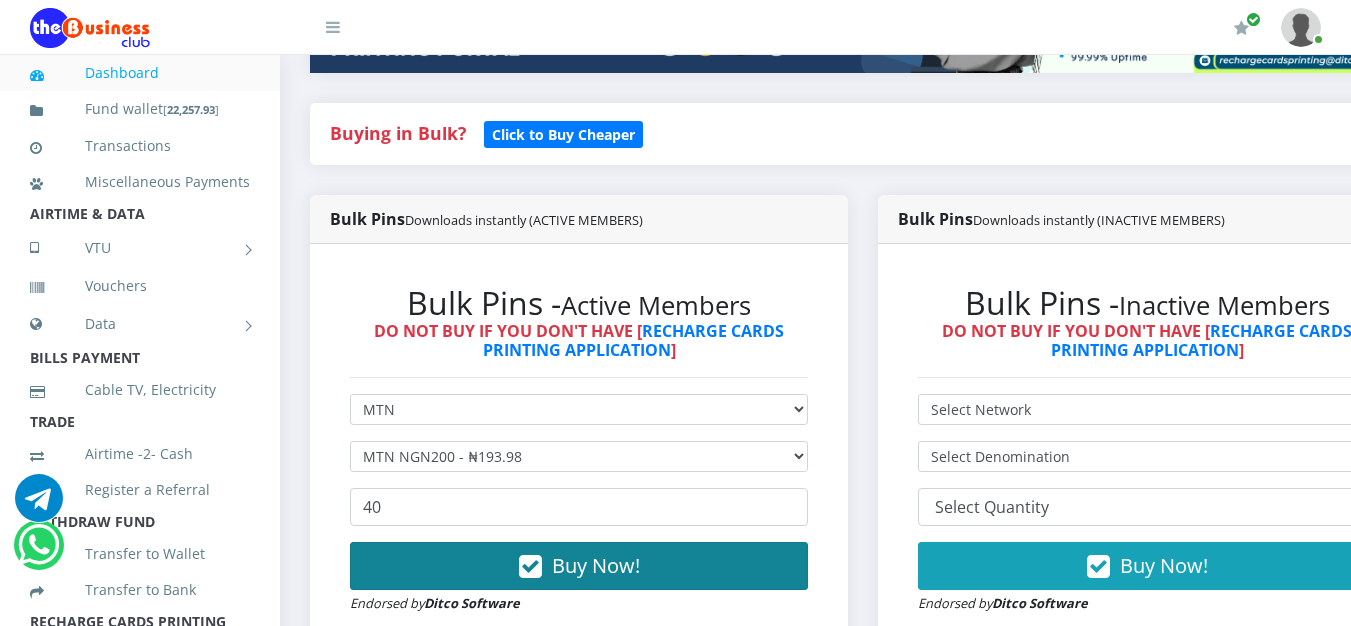 click on "Buy Now!" at bounding box center [579, 566] 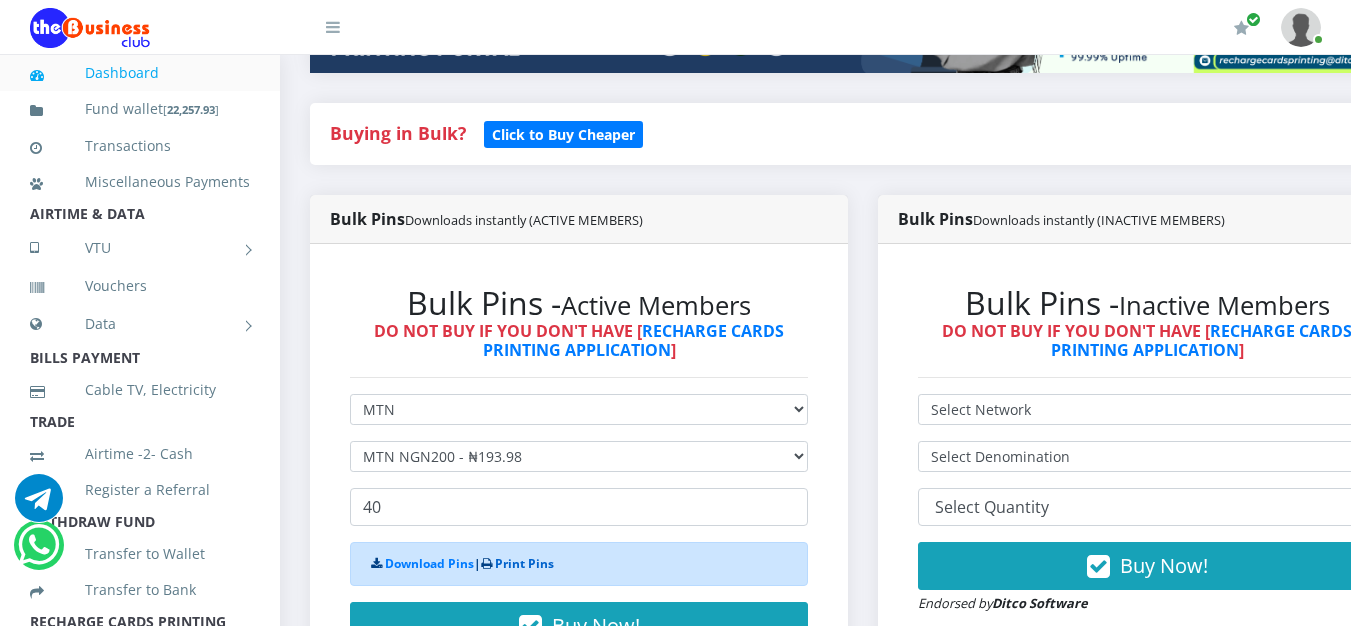 click on "Print Pins" at bounding box center (524, 563) 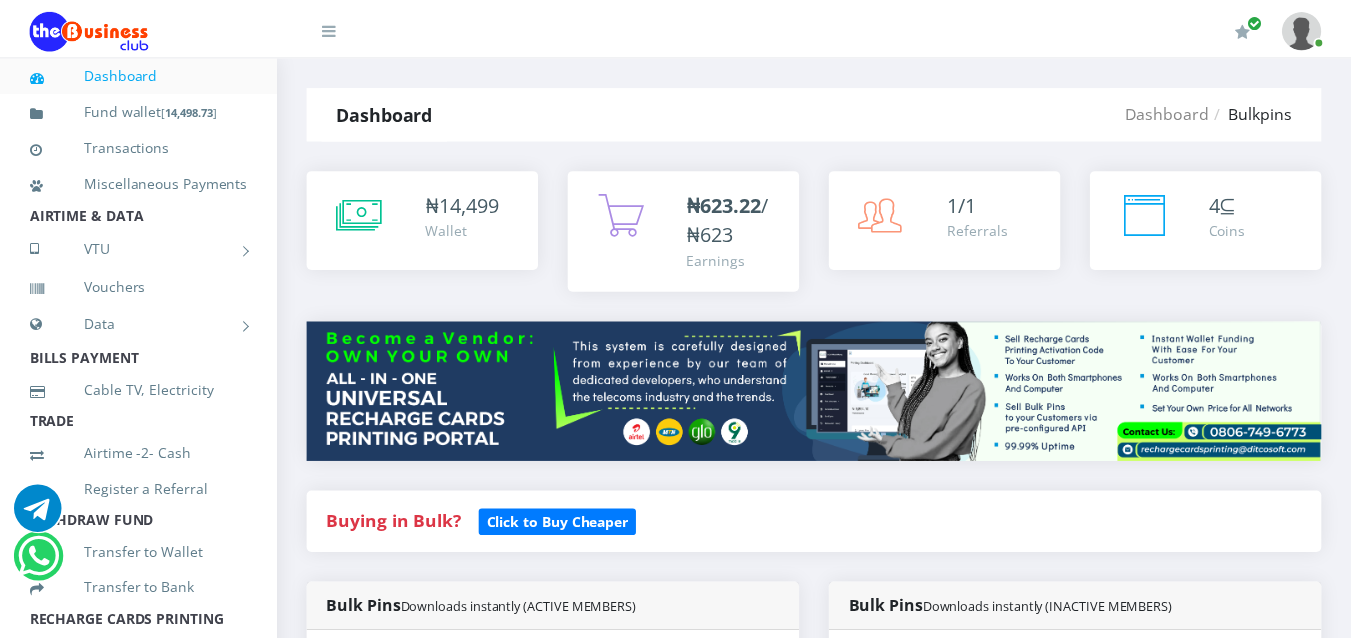 scroll, scrollTop: 1029, scrollLeft: 0, axis: vertical 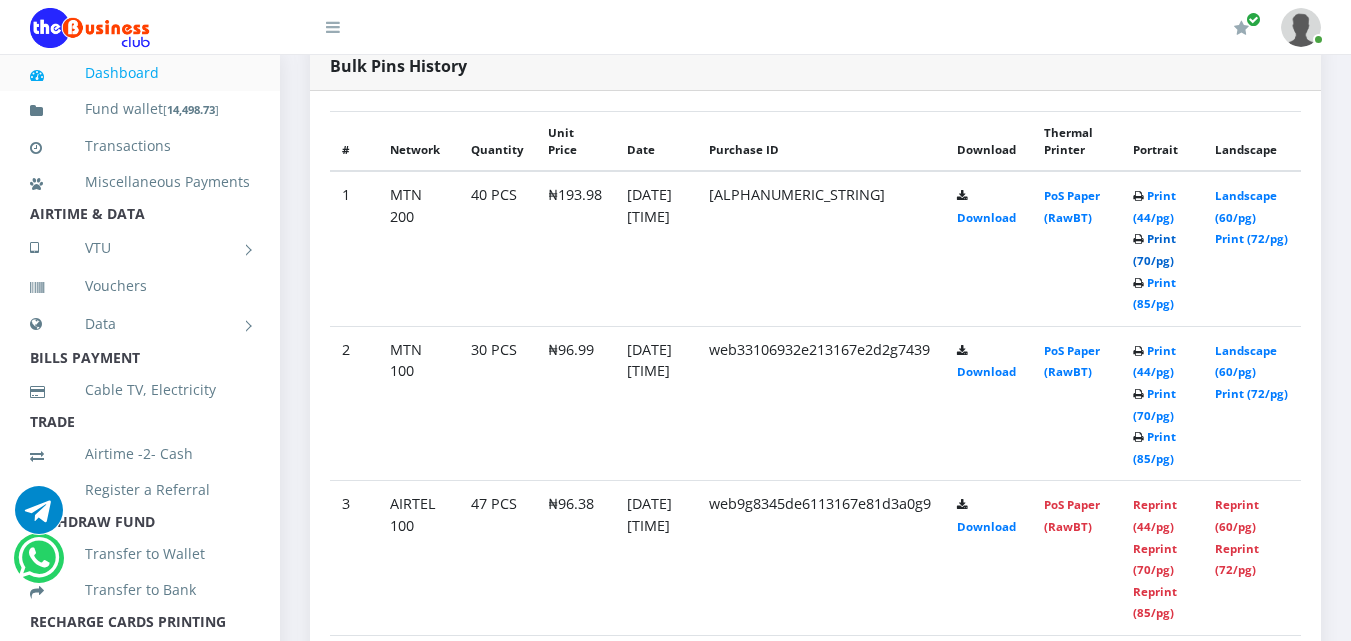click on "Print (70/pg)" at bounding box center (1154, 249) 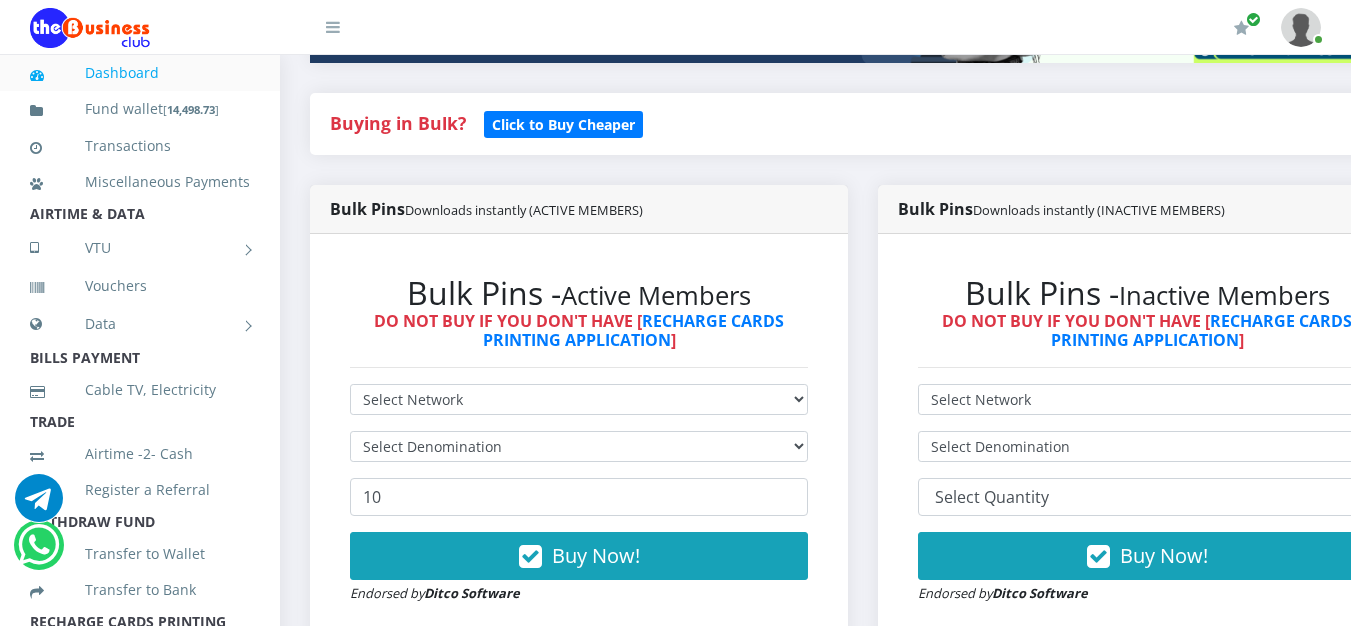 scroll, scrollTop: 500, scrollLeft: 0, axis: vertical 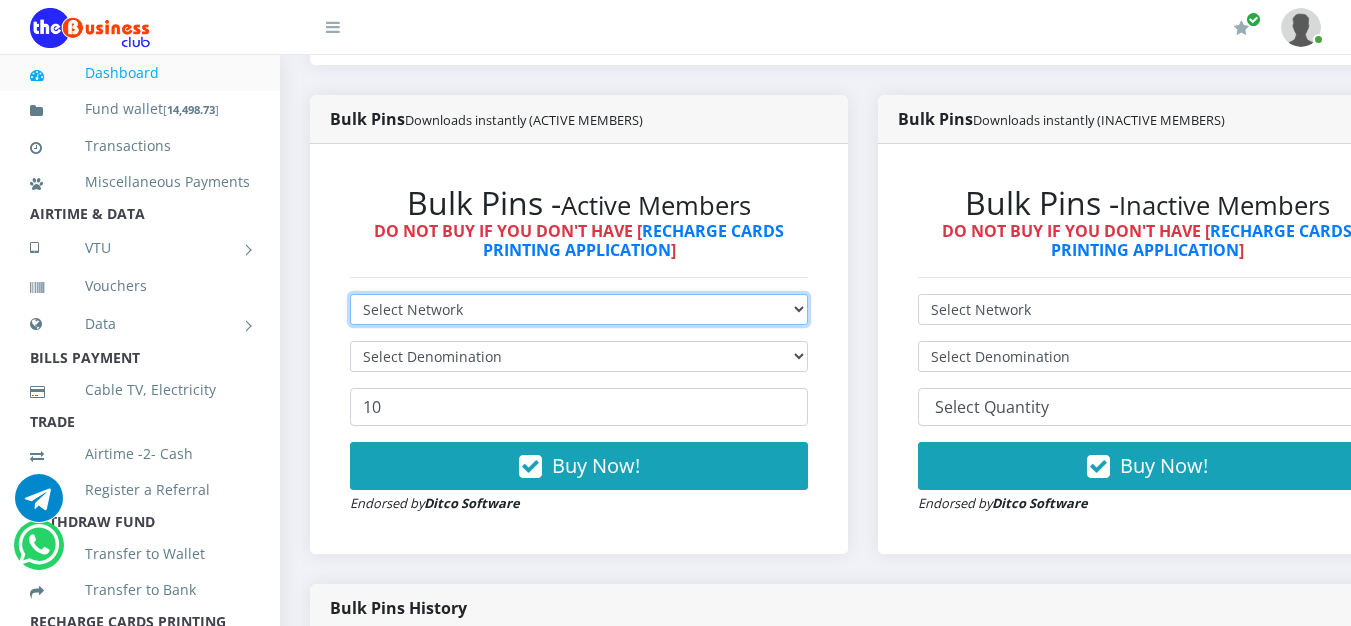 click on "Select Network
MTN
Globacom
9Mobile
Airtel" at bounding box center [579, 309] 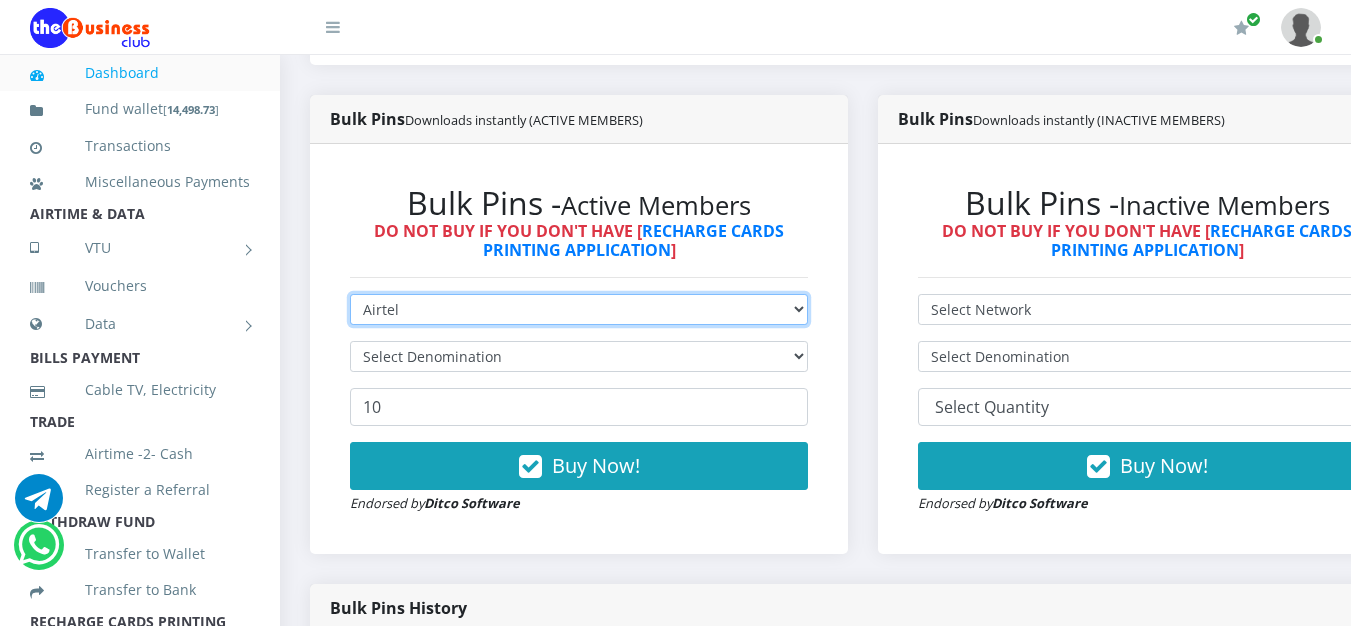 click on "Select Network
MTN
Globacom
9Mobile
Airtel" at bounding box center (579, 309) 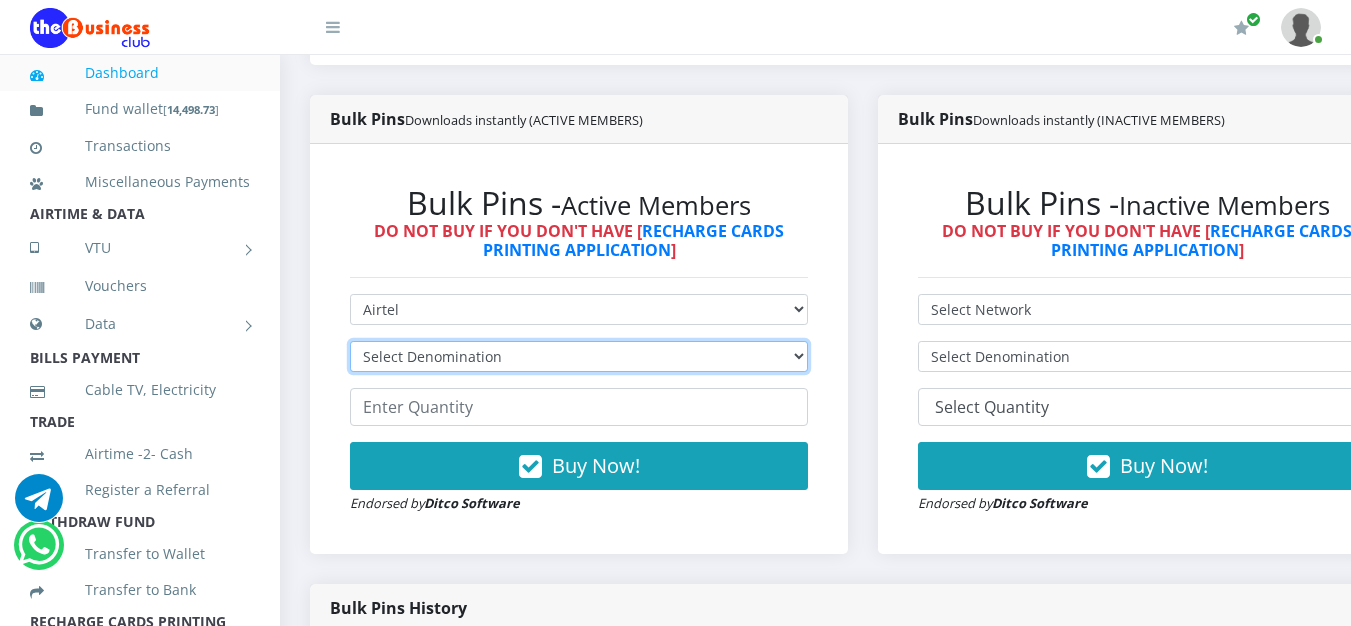 click on "Select Denomination Airtel NGN100 - ₦96.38 Airtel NGN200 - ₦192.76 Airtel NGN500 - ₦481.90 Airtel NGN1000 - ₦963.80" at bounding box center (579, 356) 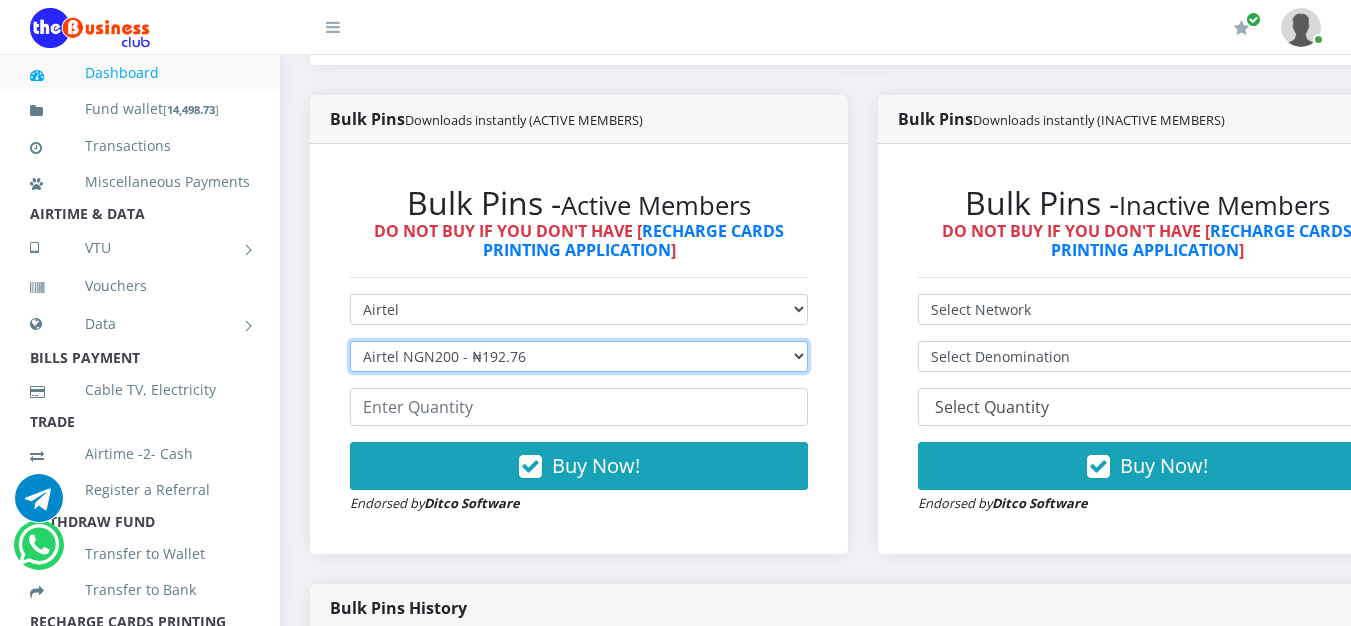 click on "Select Denomination Airtel NGN100 - ₦96.38 Airtel NGN200 - ₦192.76 Airtel NGN500 - ₦481.90 Airtel NGN1000 - ₦963.80" at bounding box center [579, 356] 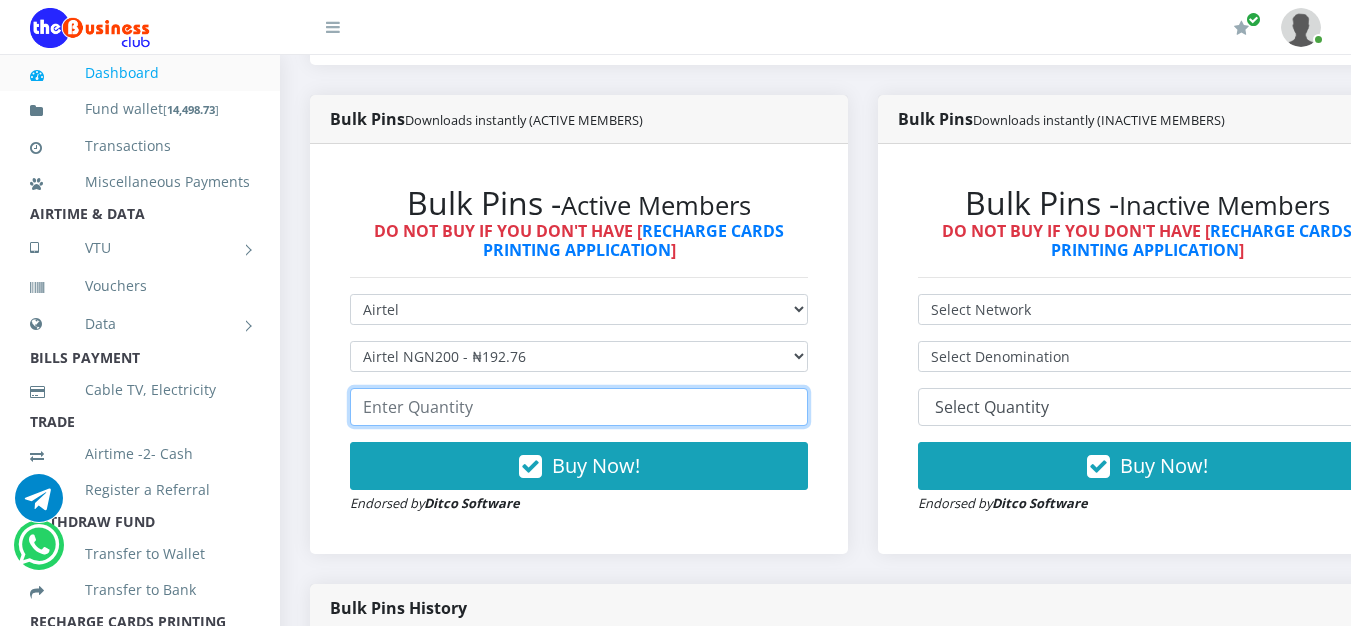 click at bounding box center [579, 407] 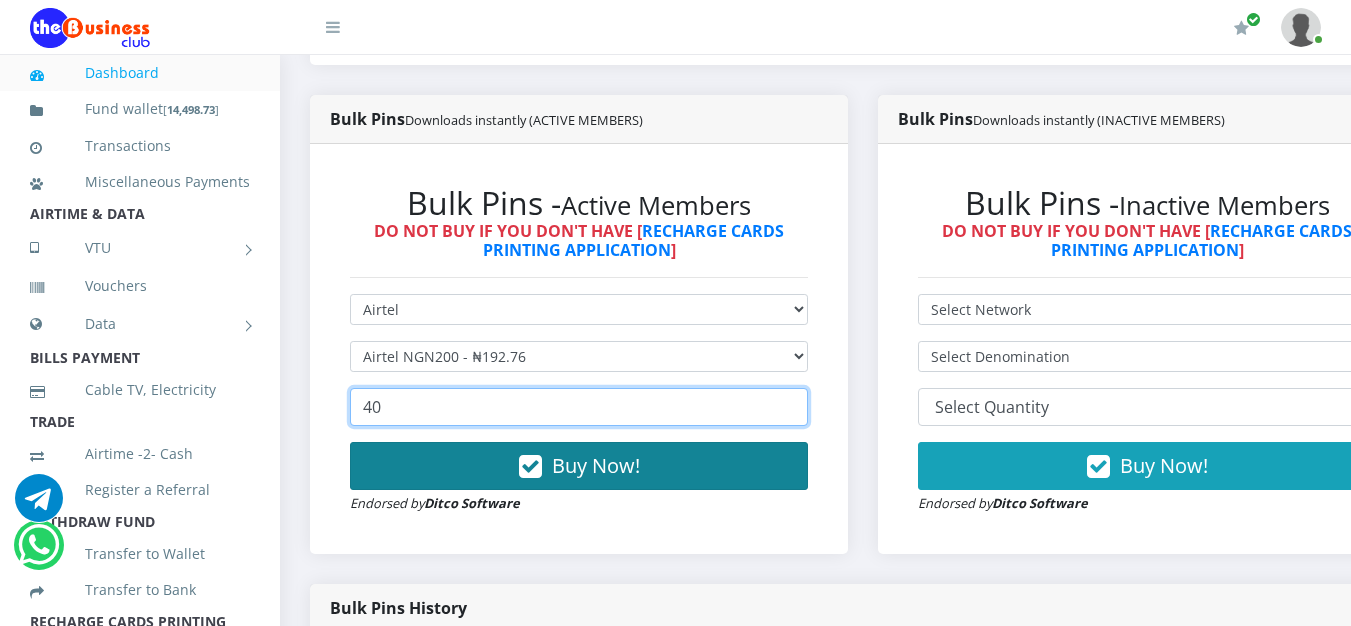 type on "40" 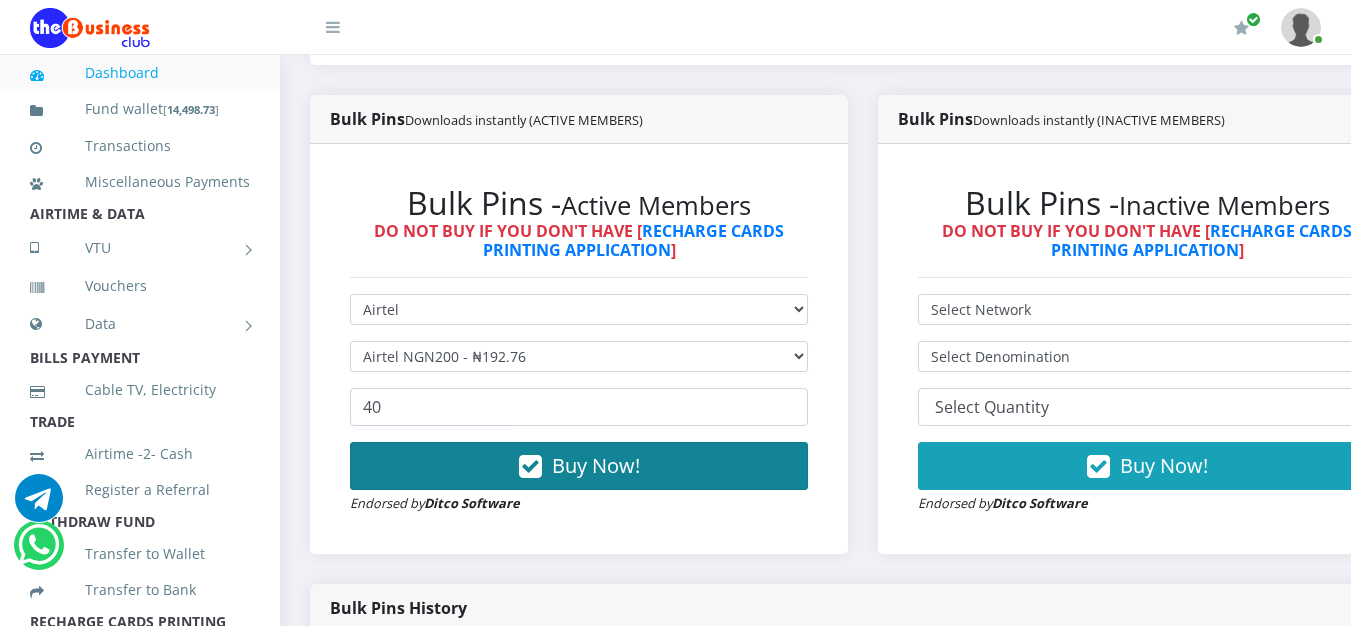 click on "Buy Now!" at bounding box center (596, 465) 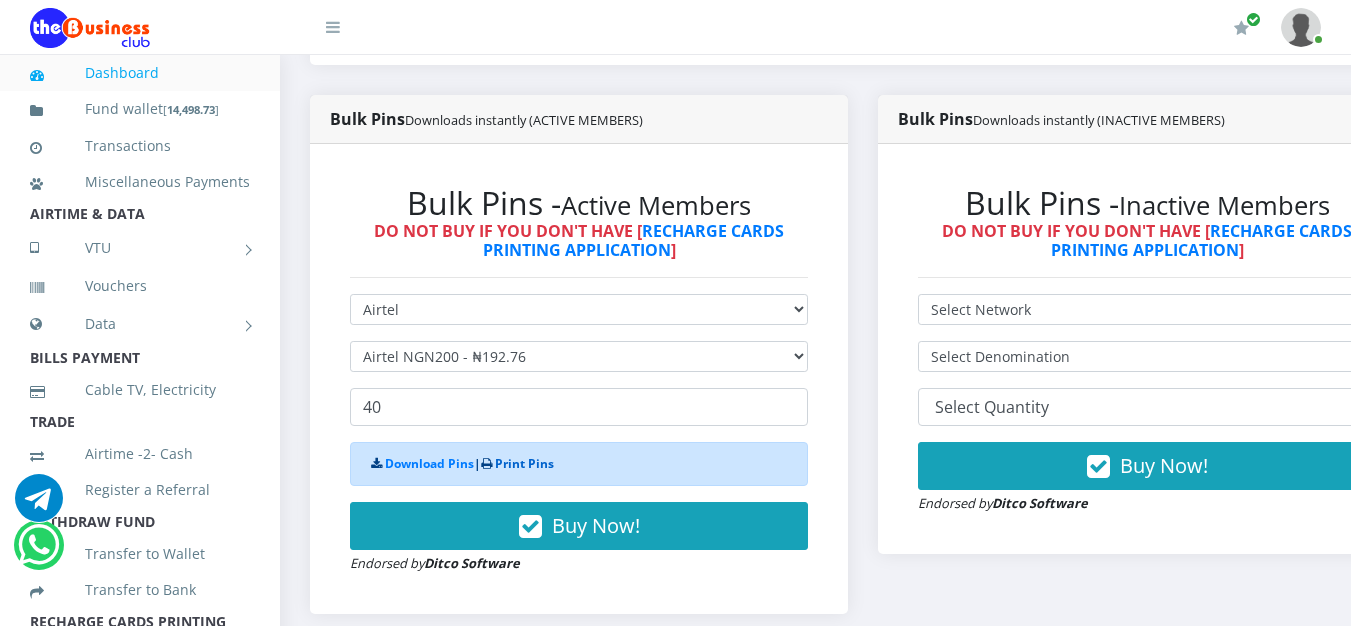 click on "Print Pins" at bounding box center [524, 463] 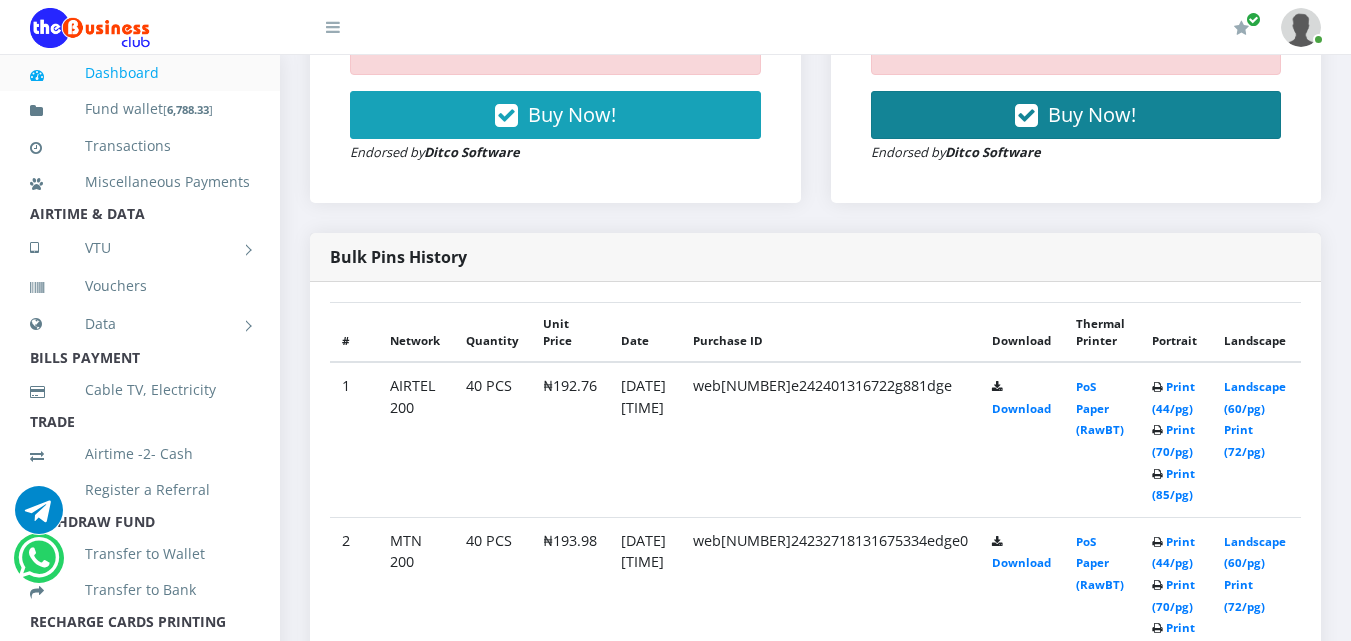 scroll, scrollTop: 982, scrollLeft: 0, axis: vertical 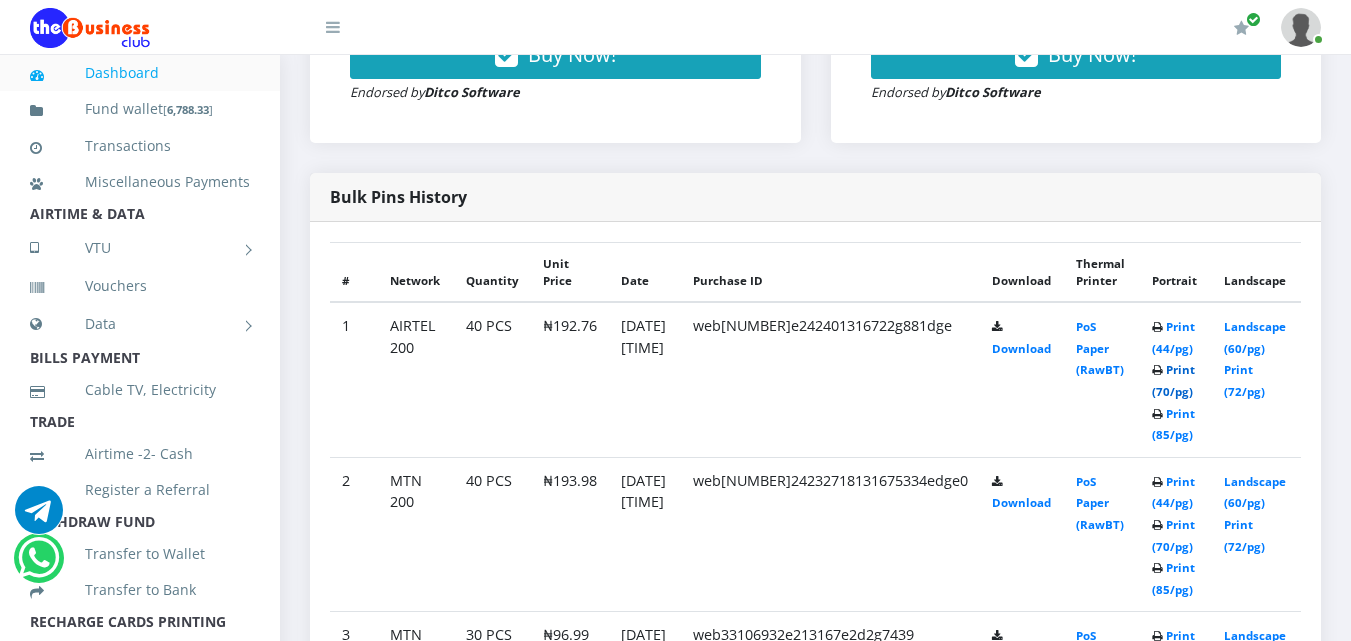 click on "Print (70/pg)" at bounding box center (1173, 380) 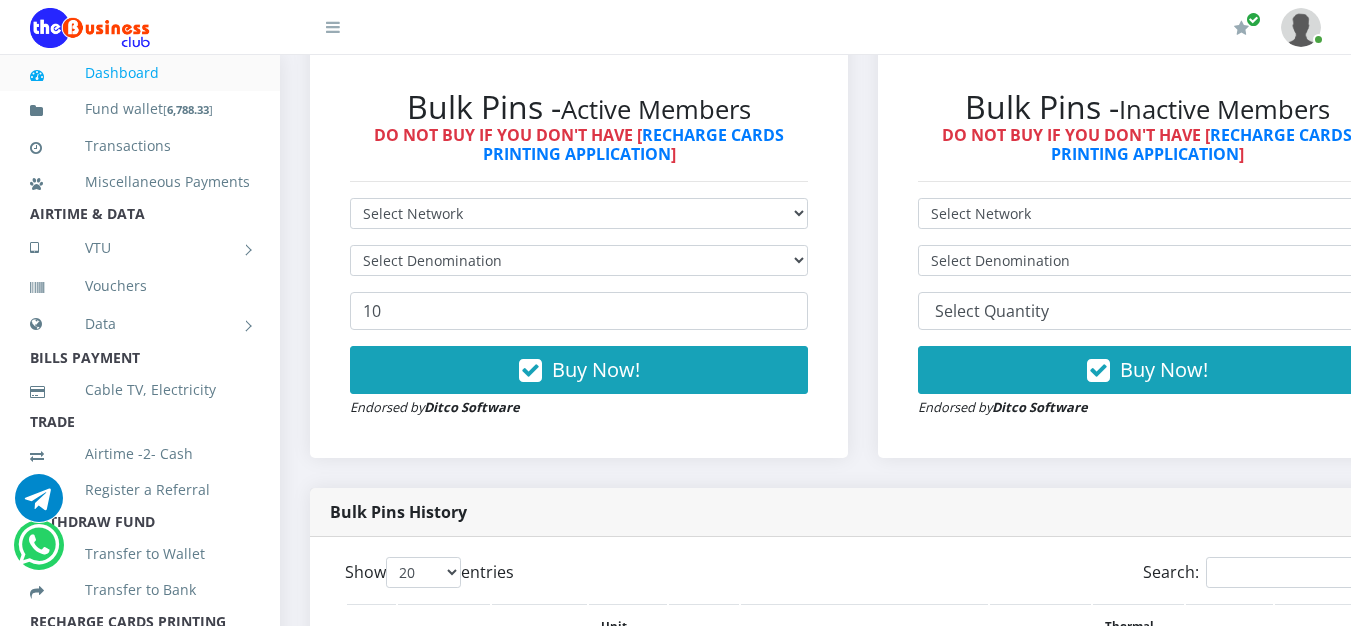 scroll, scrollTop: 499, scrollLeft: 0, axis: vertical 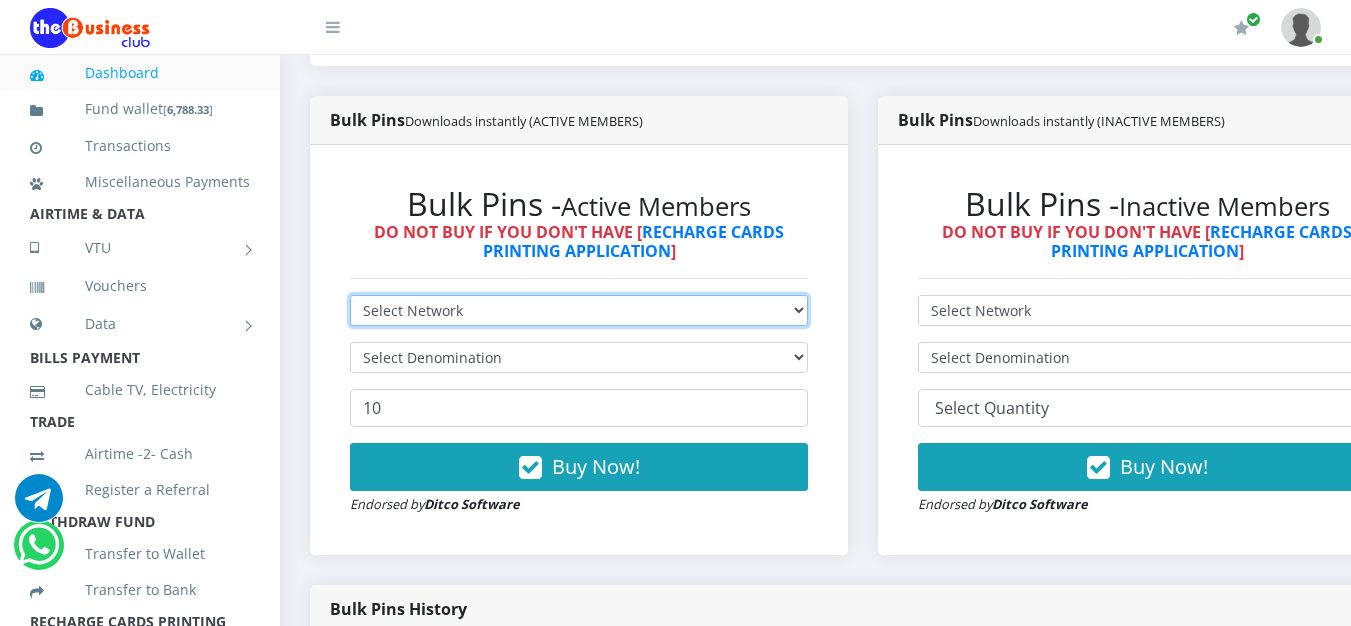 click on "Select Network
MTN
Globacom
9Mobile
Airtel" at bounding box center [579, 310] 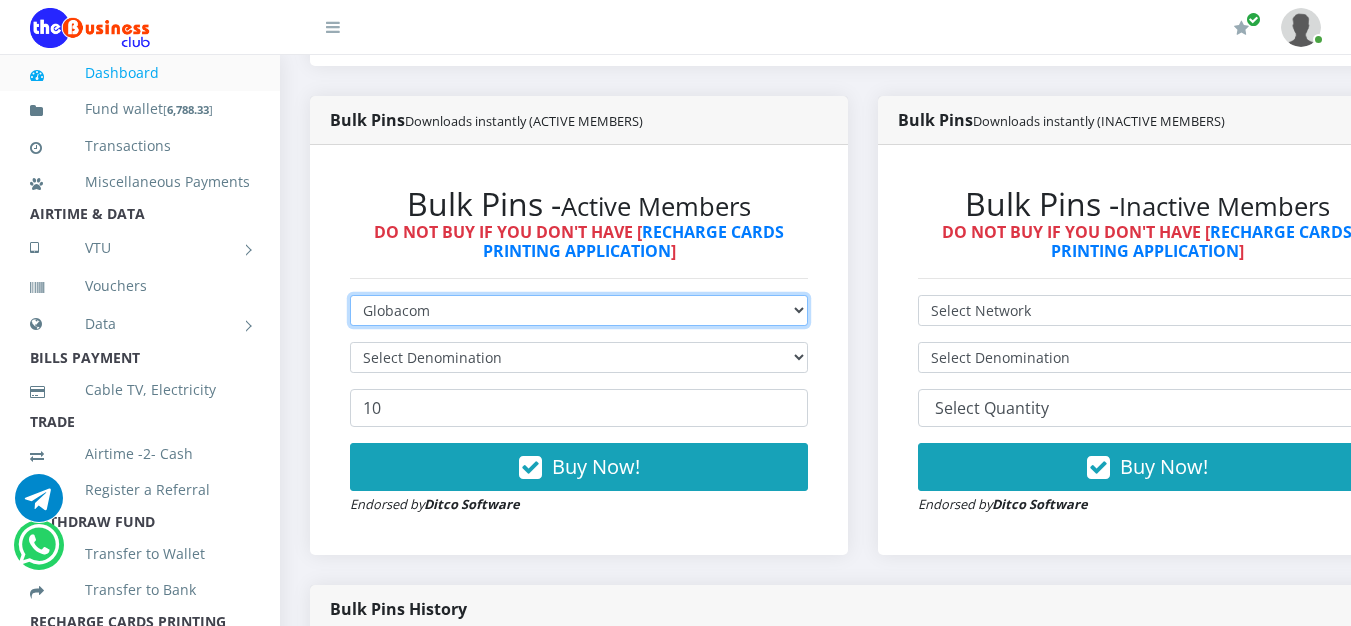 click on "Select Network
MTN
Globacom
9Mobile
Airtel" at bounding box center (579, 310) 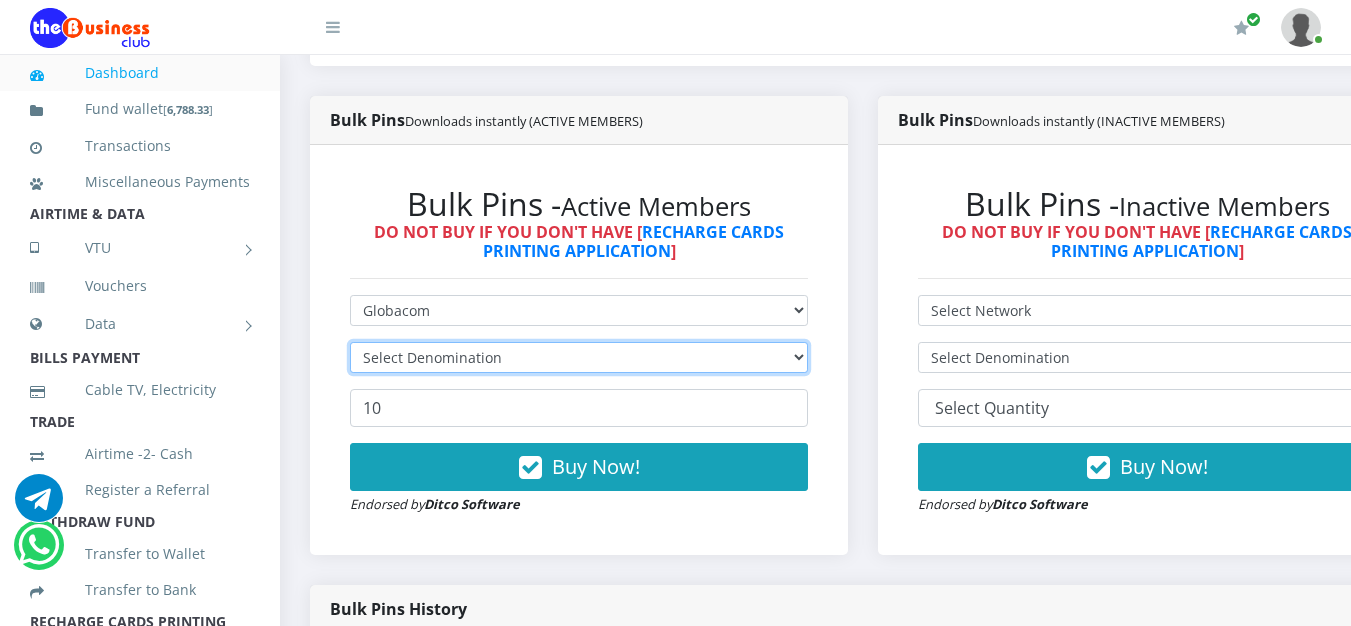 click on "Select Denomination" at bounding box center [579, 357] 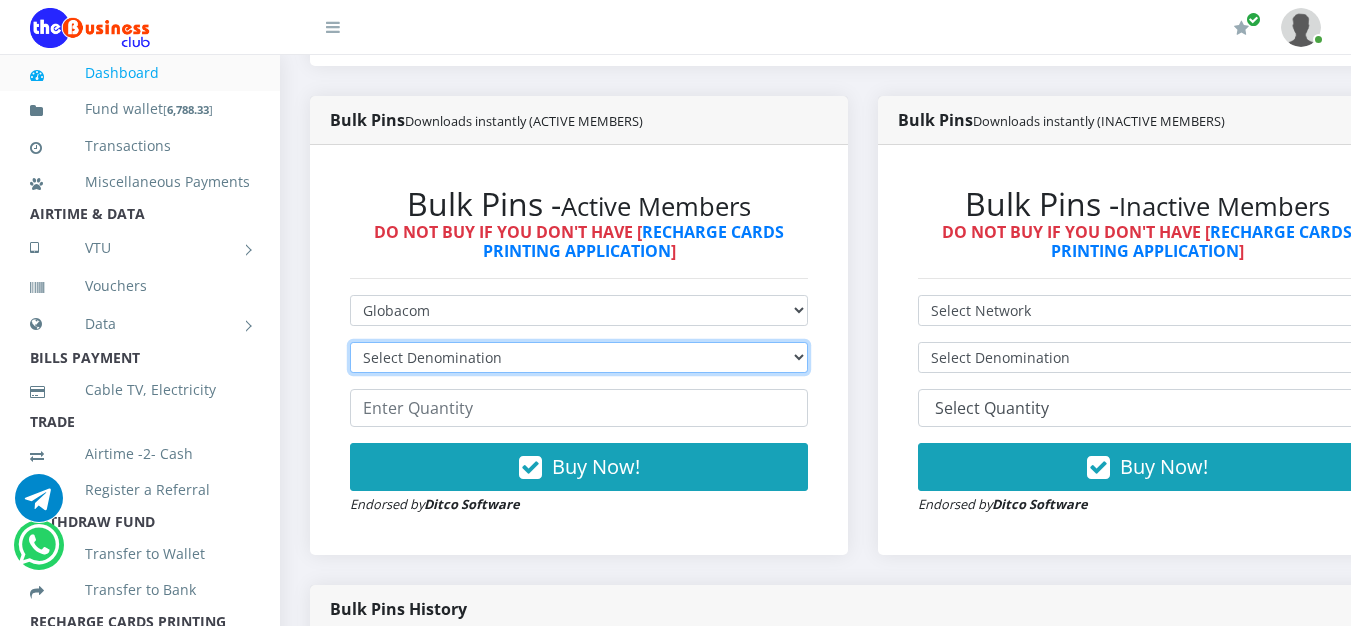 click on "Select Denomination" at bounding box center (579, 357) 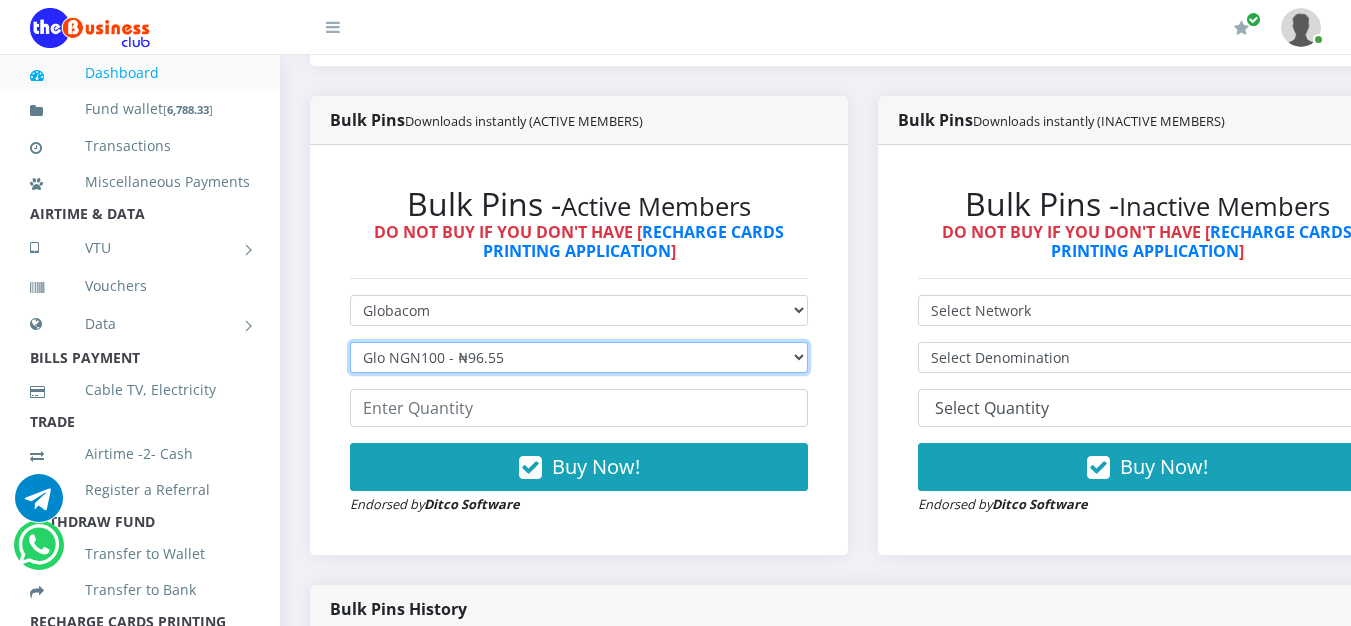 click on "Select Denomination Glo NGN100 - ₦96.55 Glo NGN200 - ₦193.10 Glo NGN500 - ₦482.75 Glo NGN1000 - ₦965.50" at bounding box center (579, 357) 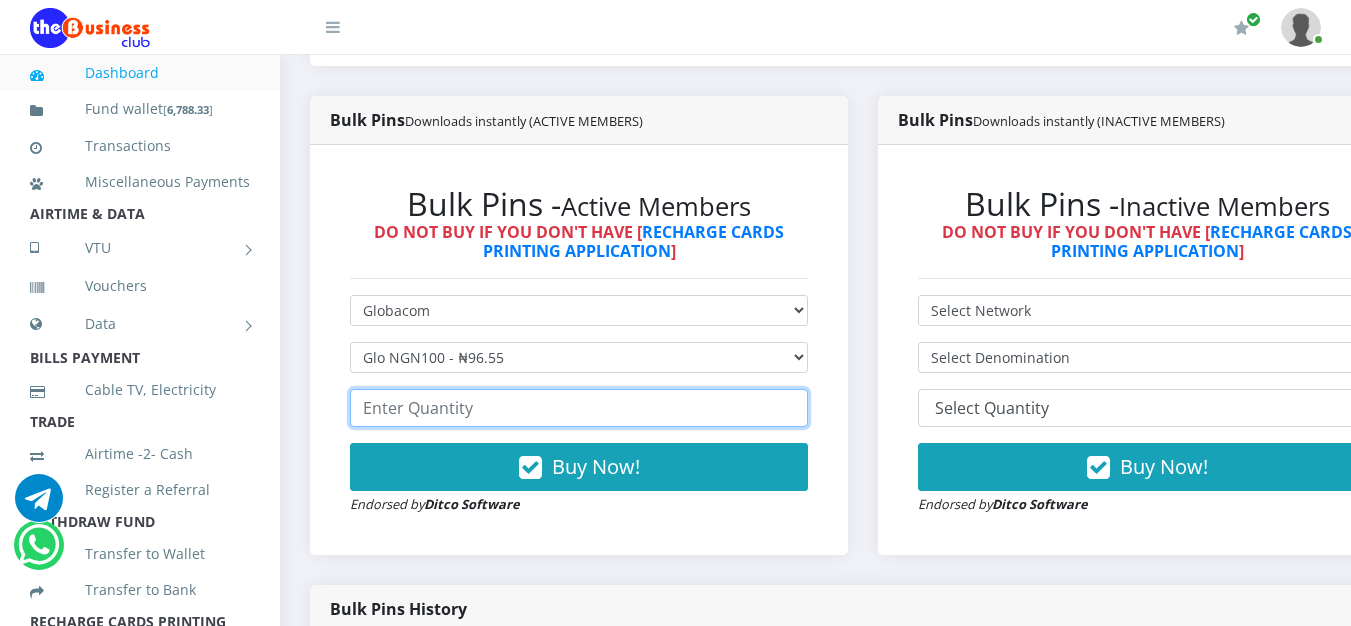 click at bounding box center [579, 408] 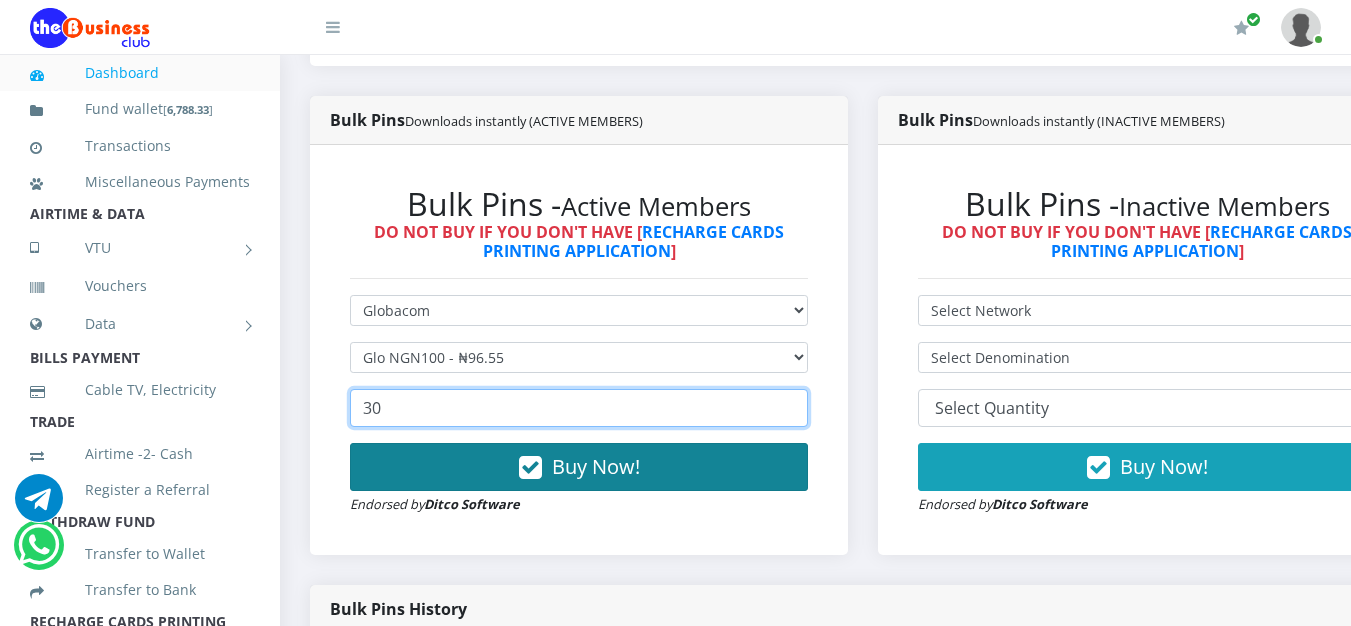 type on "30" 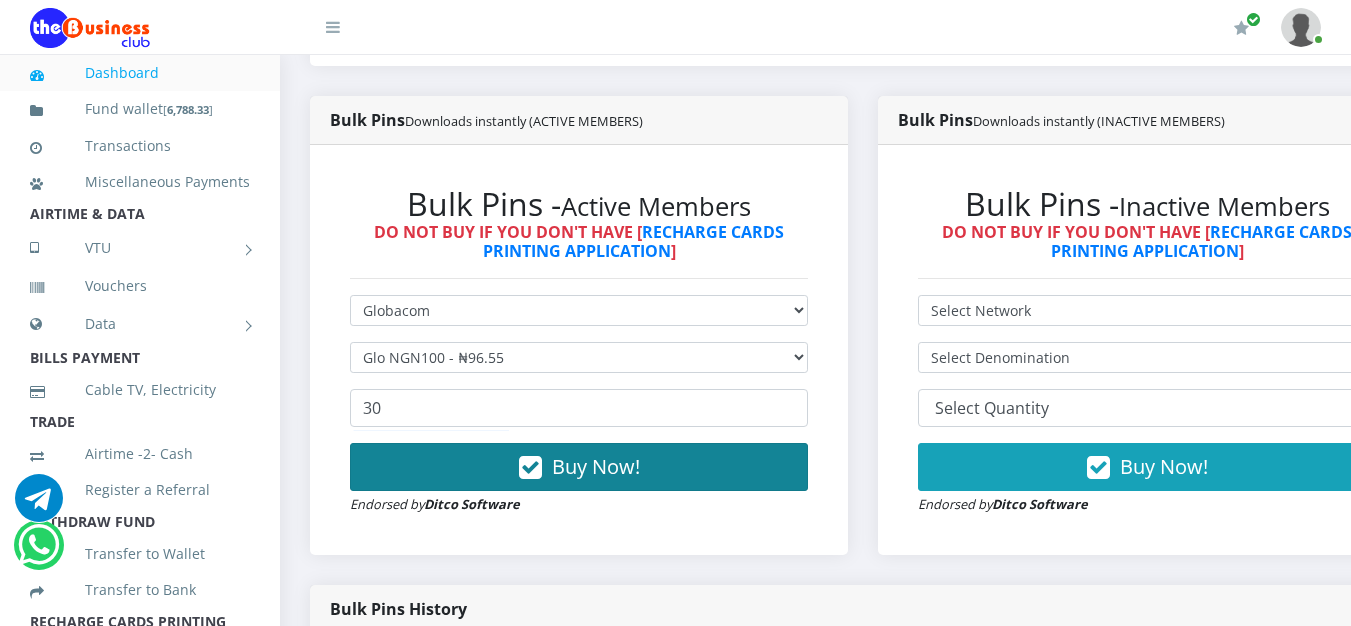 click on "Buy Now!" at bounding box center [579, 467] 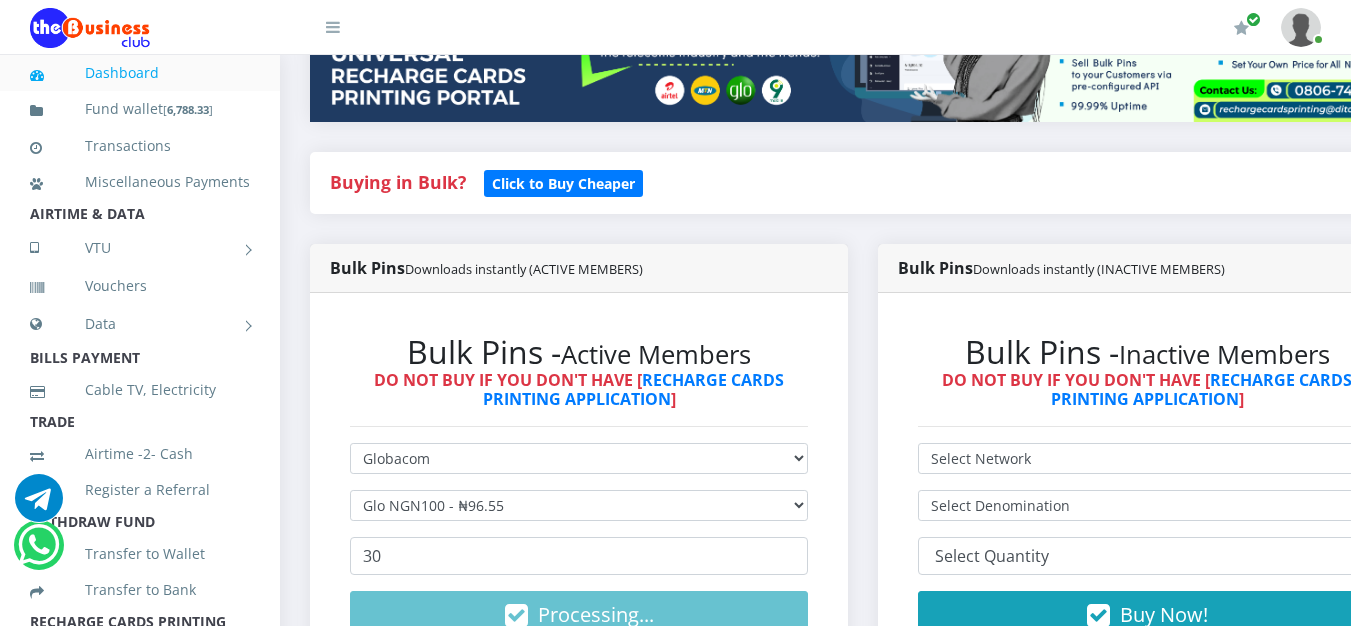 scroll, scrollTop: 500, scrollLeft: 0, axis: vertical 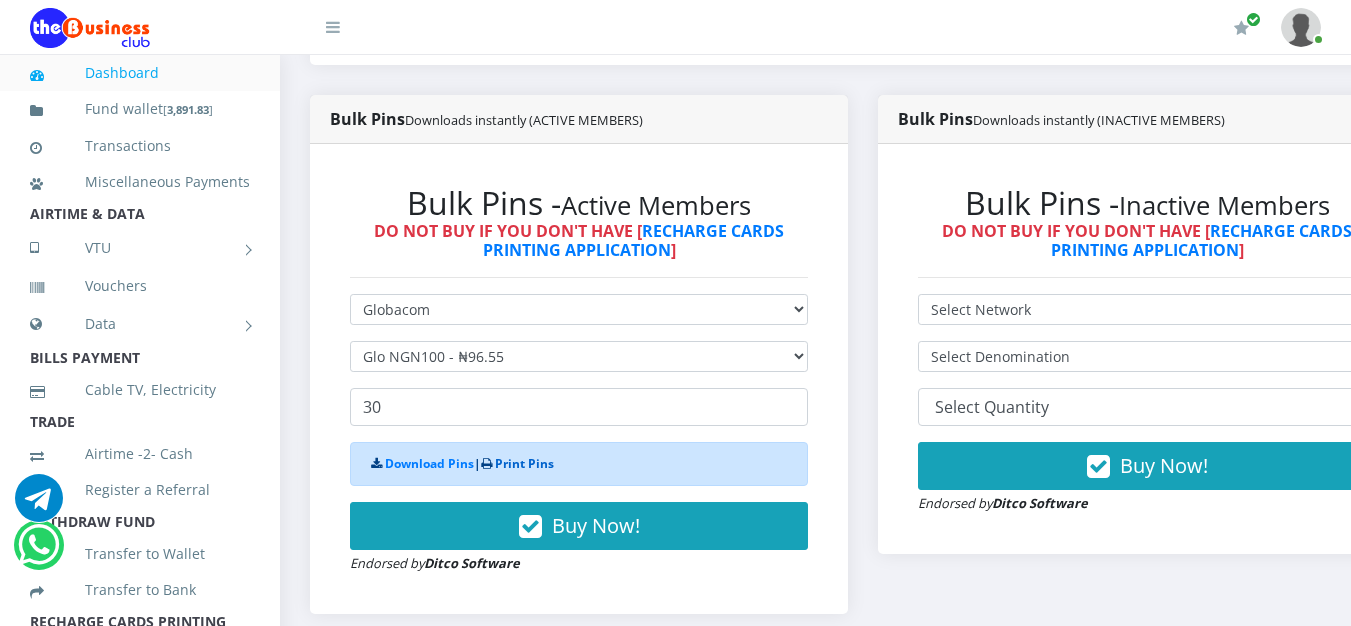 click on "Print Pins" at bounding box center (524, 463) 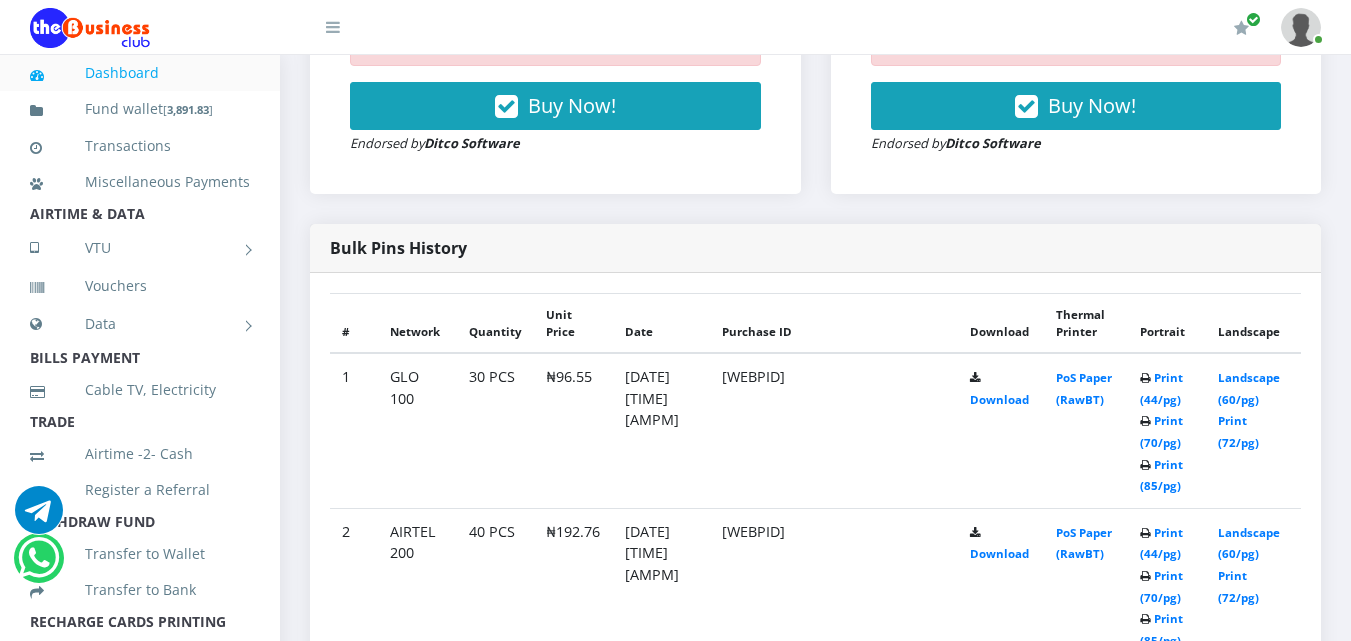 scroll, scrollTop: 982, scrollLeft: 0, axis: vertical 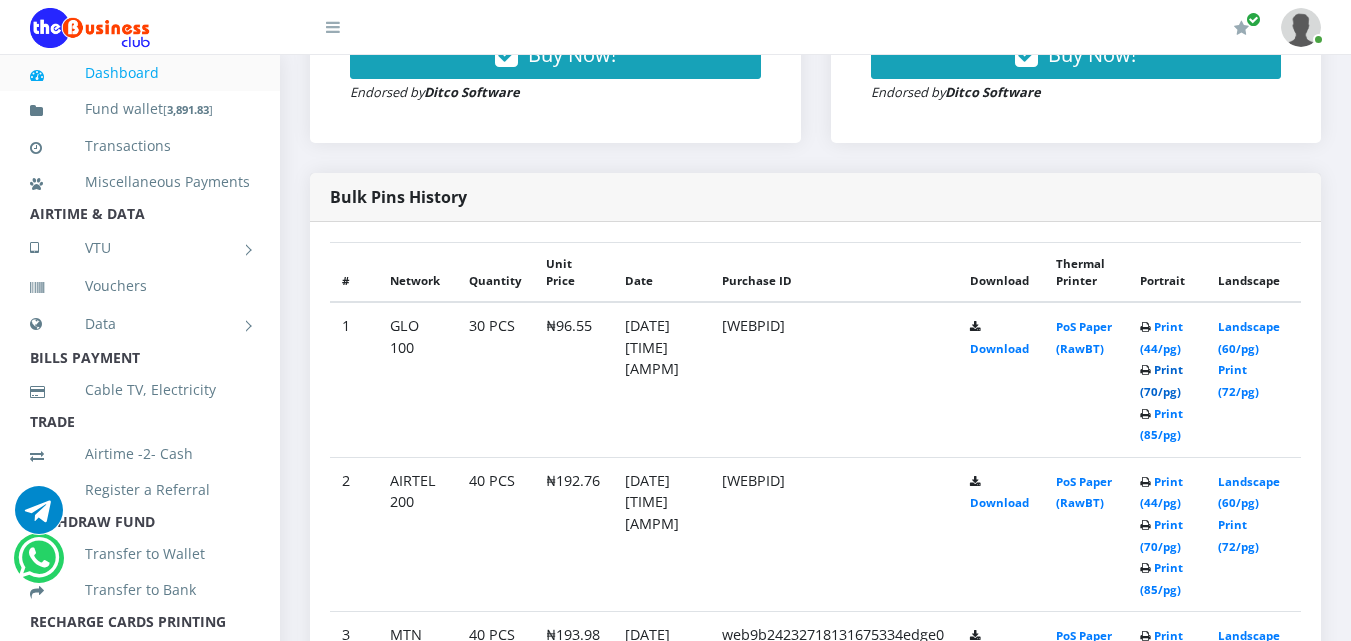 click on "Print (70/pg)" at bounding box center (1161, 380) 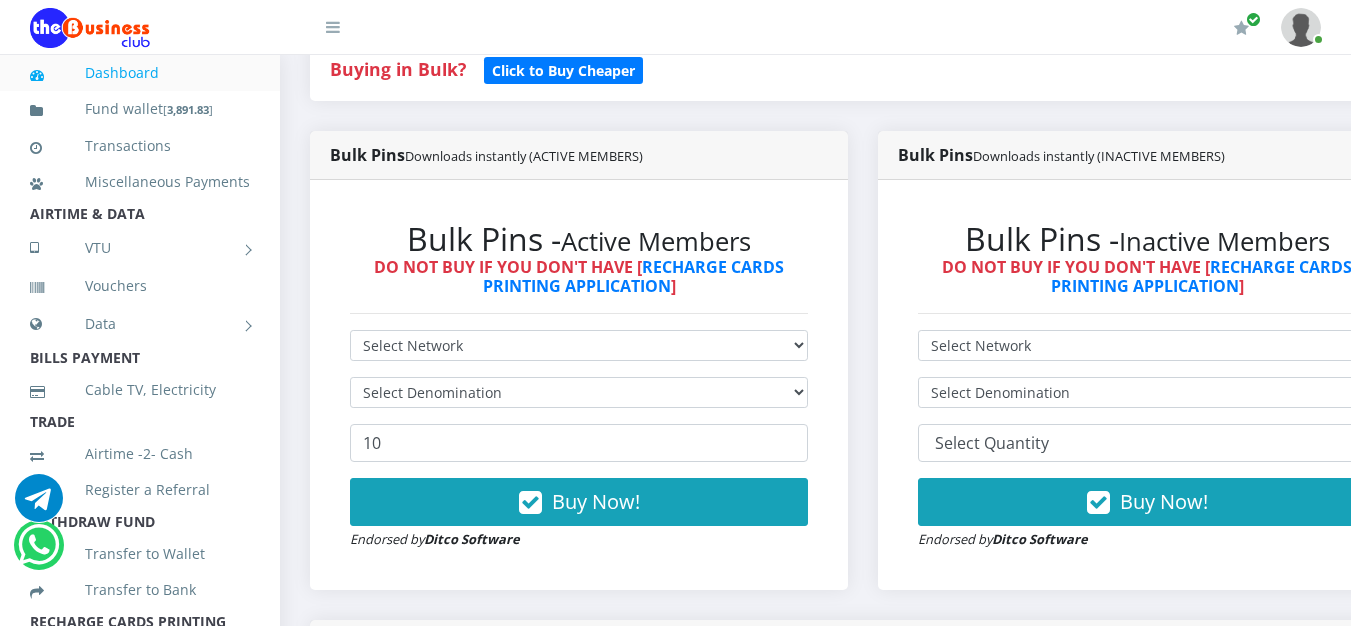 scroll, scrollTop: 500, scrollLeft: 0, axis: vertical 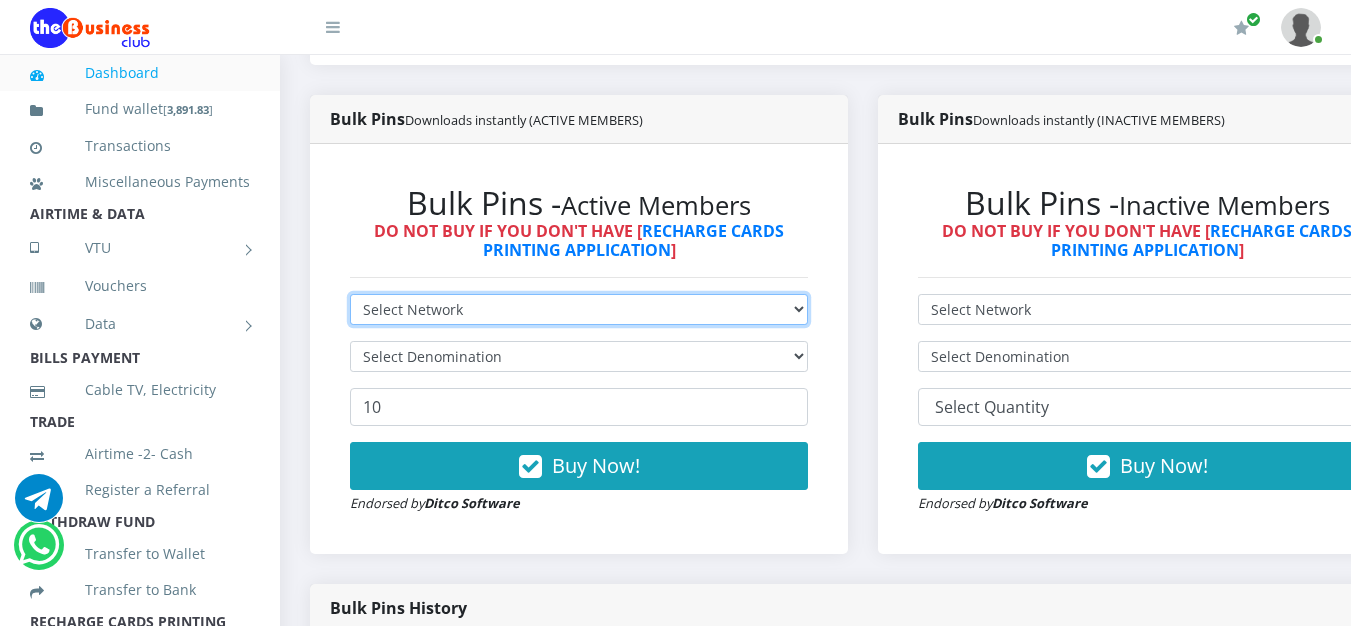 click on "Select Network
MTN
Globacom
9Mobile
Airtel" at bounding box center [579, 309] 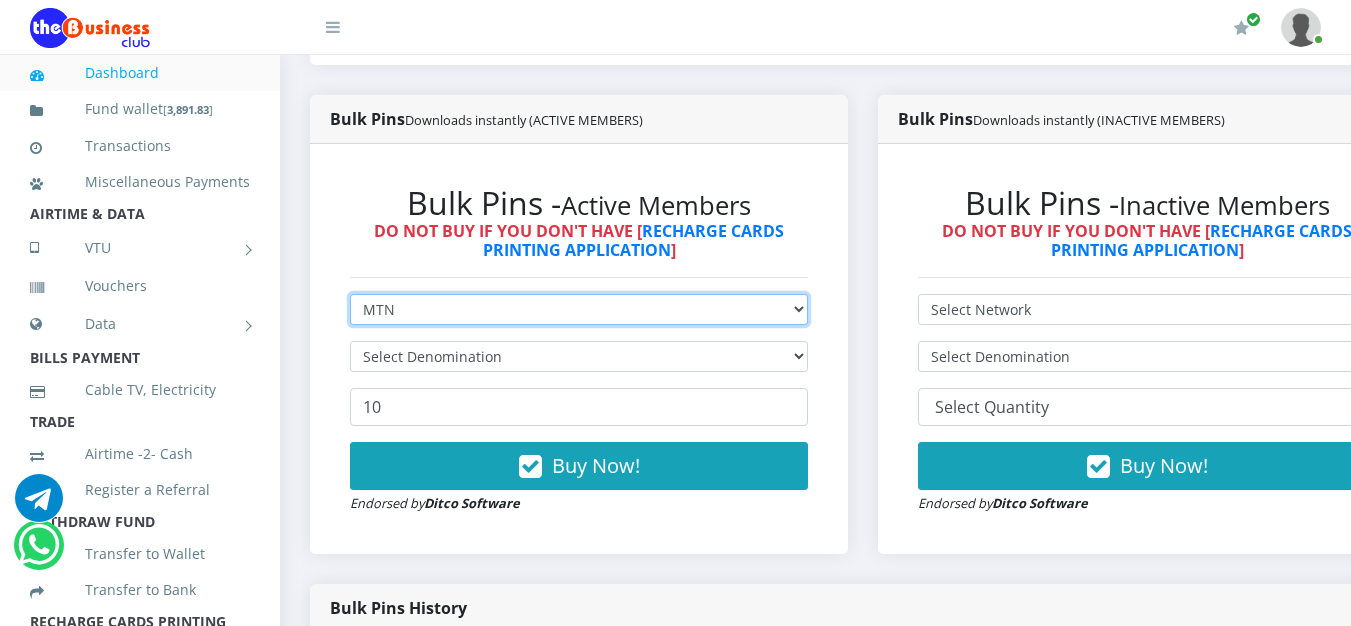 click on "Select Network
MTN
Globacom
9Mobile
Airtel" at bounding box center [579, 309] 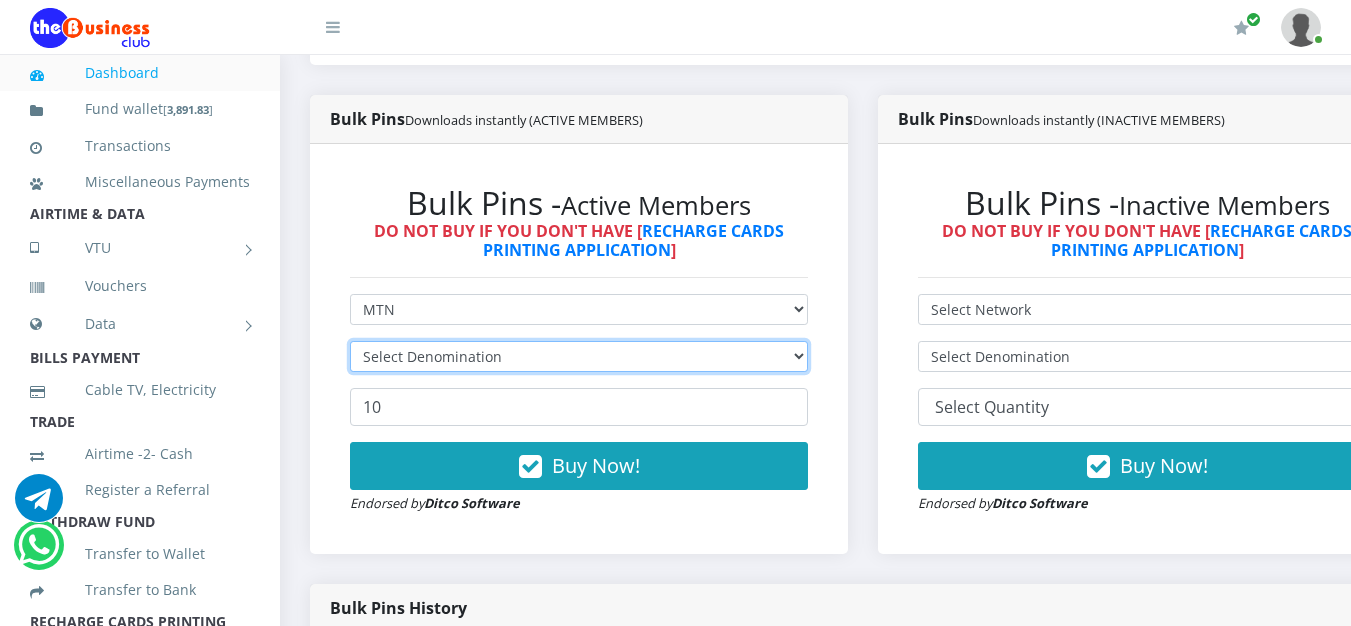 click on "Select Denomination" at bounding box center [579, 356] 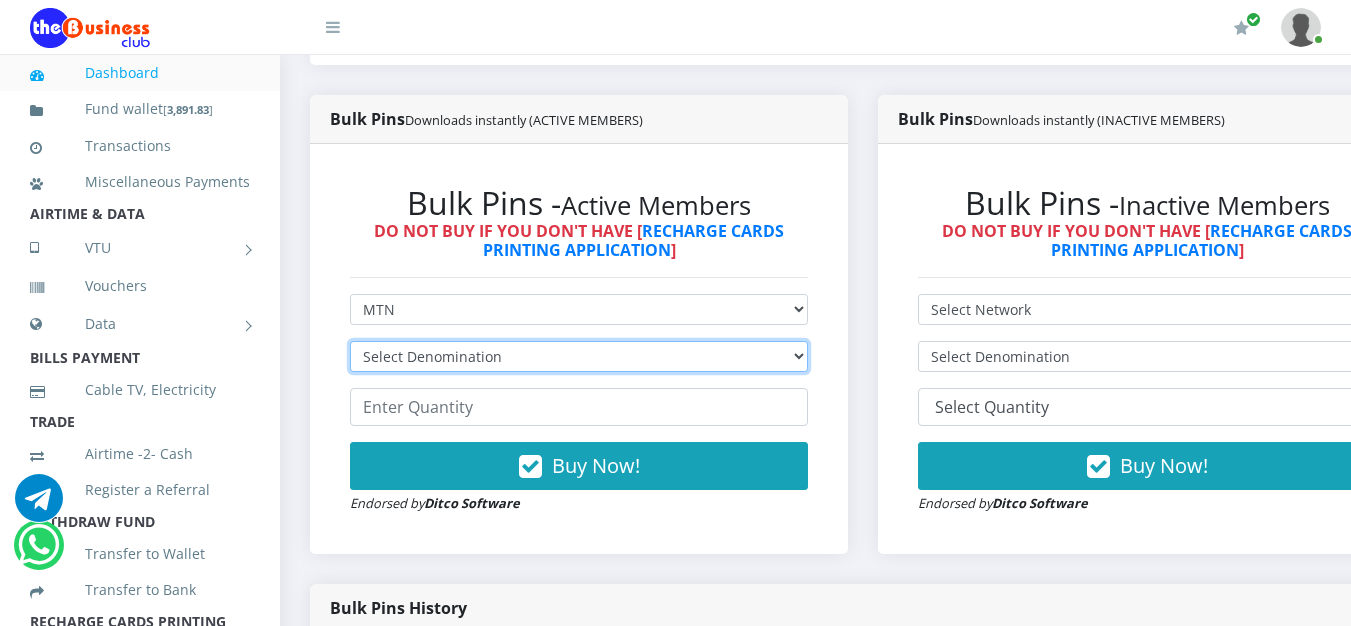 select on "484.95-500" 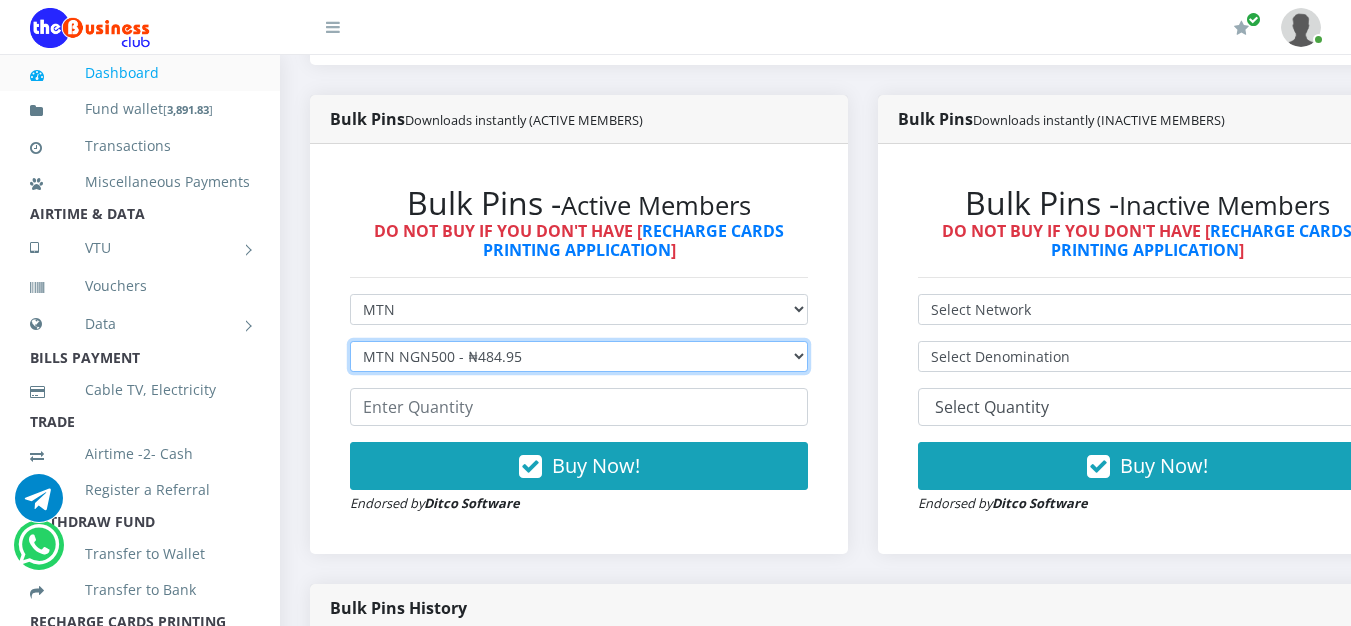 click on "Select Denomination MTN NGN100 - ₦96.99 MTN NGN200 - ₦193.98 MTN NGN400 - ₦387.96 MTN NGN500 - ₦484.95 MTN NGN1000 - ₦969.90 MTN NGN1500 - ₦1,454.85" at bounding box center [579, 356] 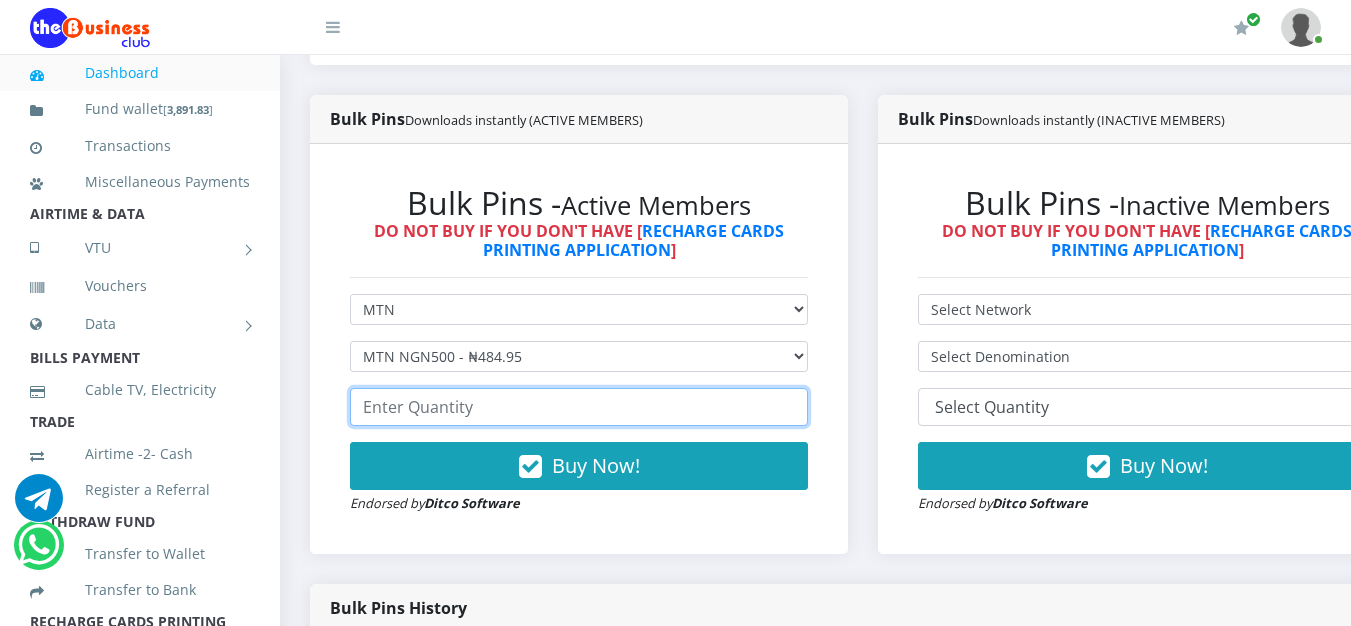 click at bounding box center [579, 407] 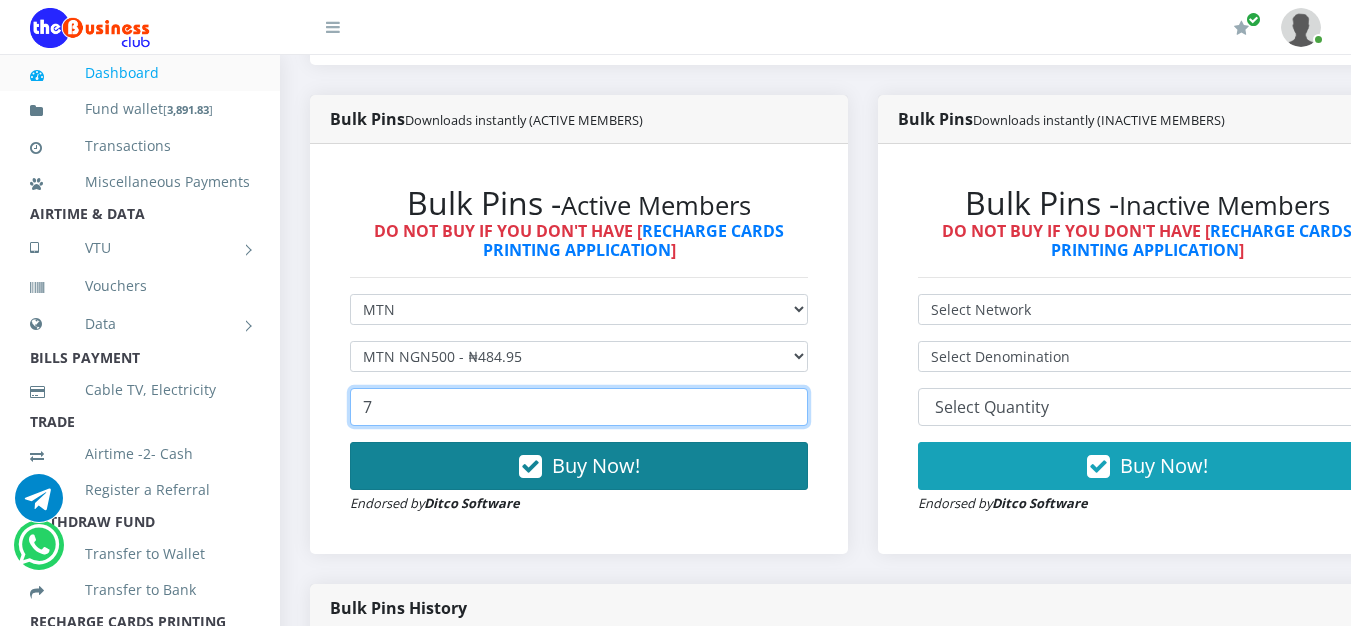 type on "7" 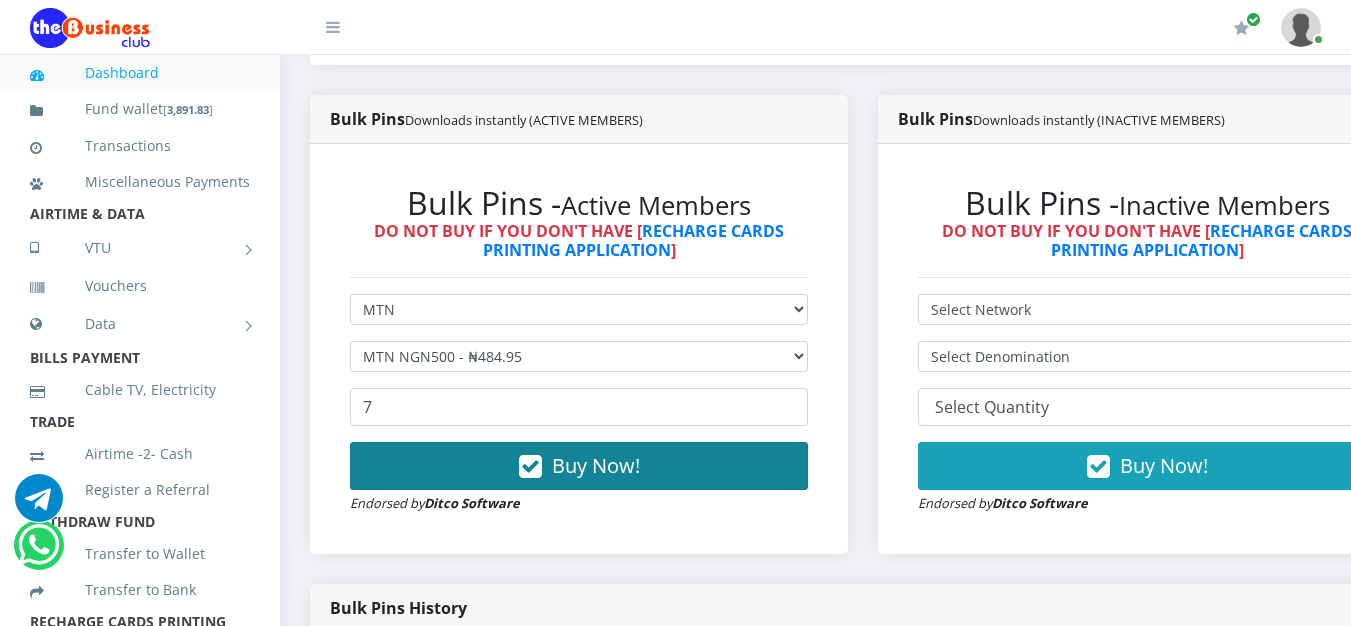 click on "Buy Now!" at bounding box center [596, 465] 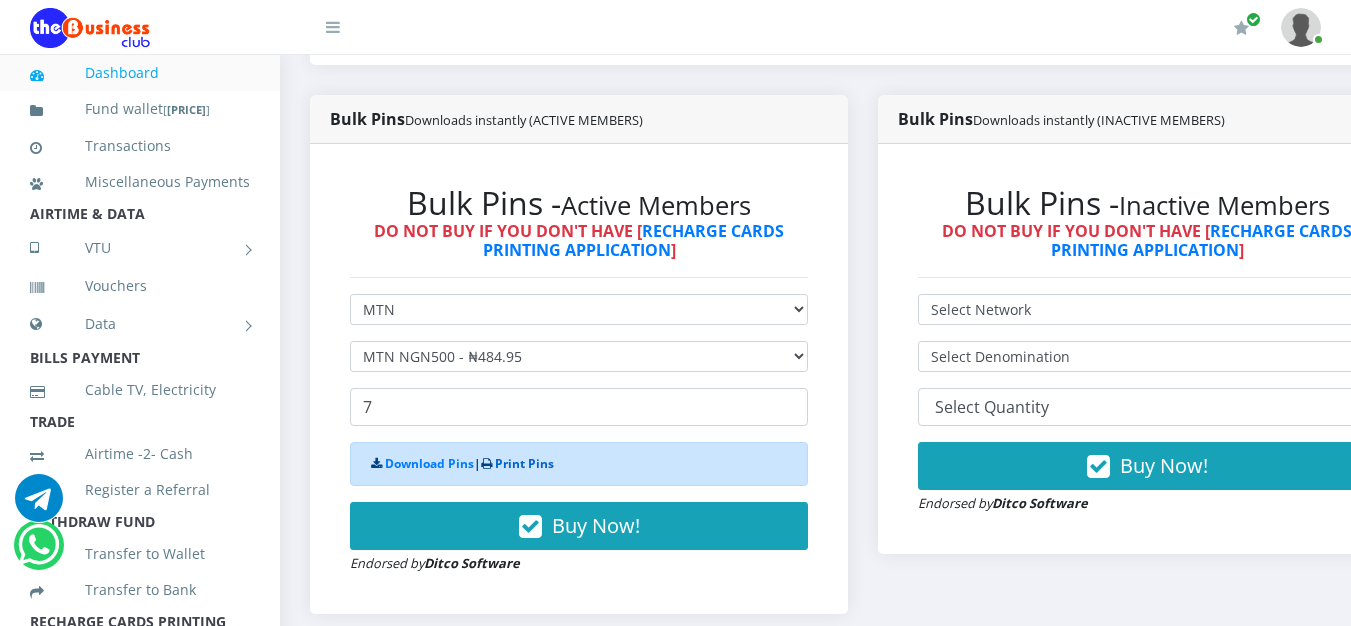 click on "Print Pins" at bounding box center (524, 463) 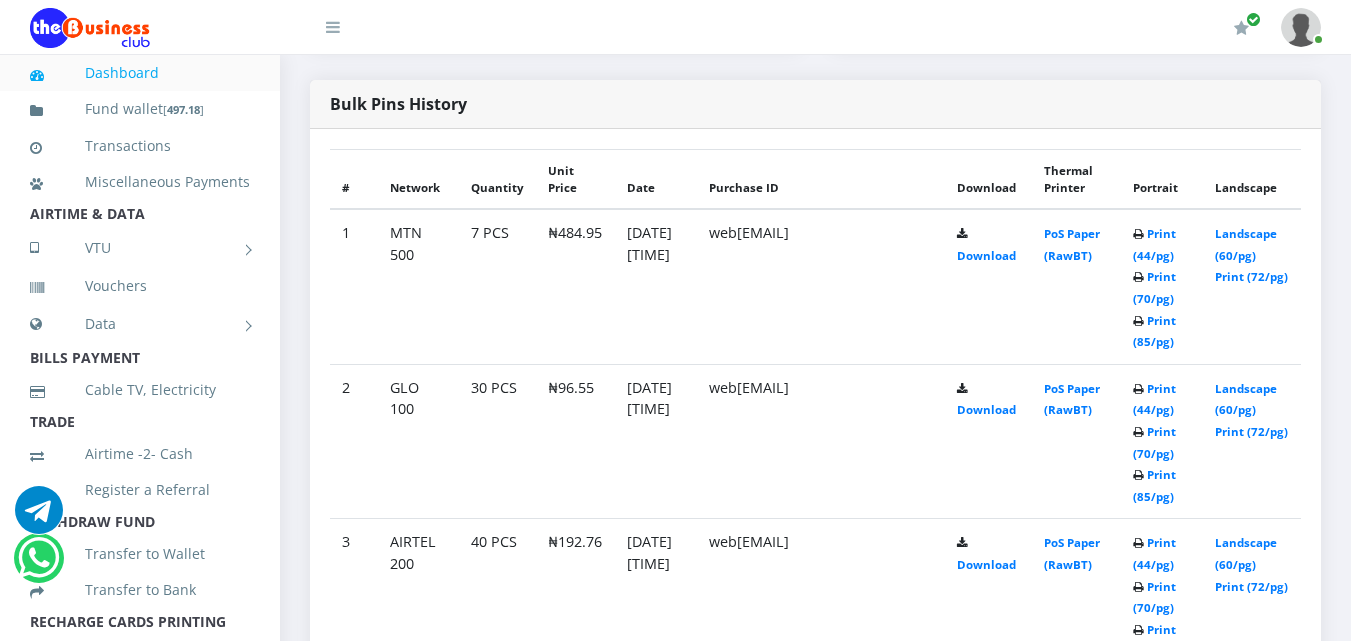 scroll, scrollTop: 1082, scrollLeft: 0, axis: vertical 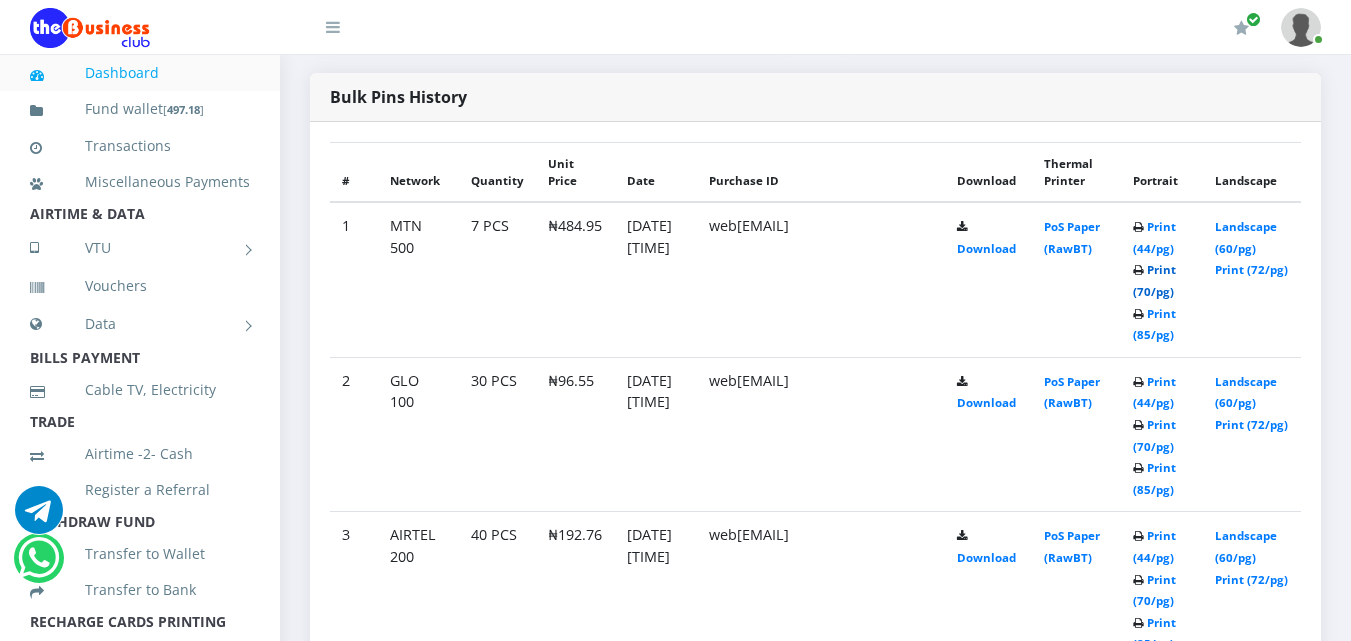click on "Print (70/pg)" at bounding box center (1154, 280) 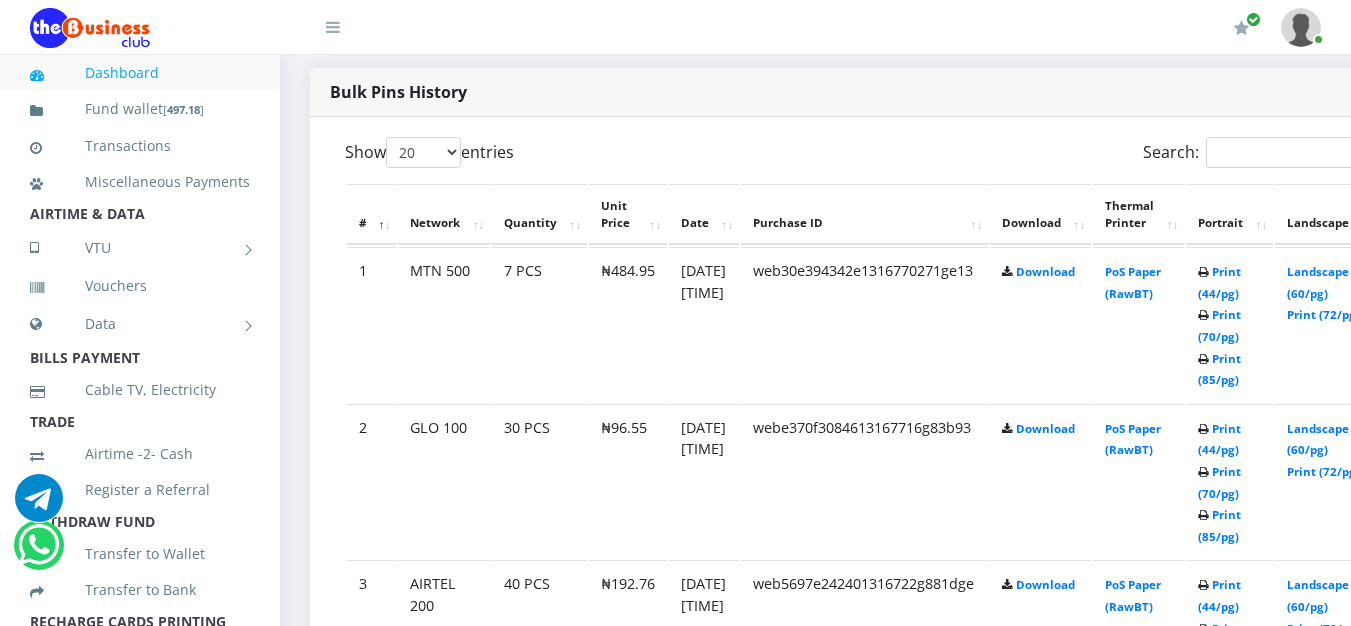 scroll, scrollTop: 0, scrollLeft: 0, axis: both 